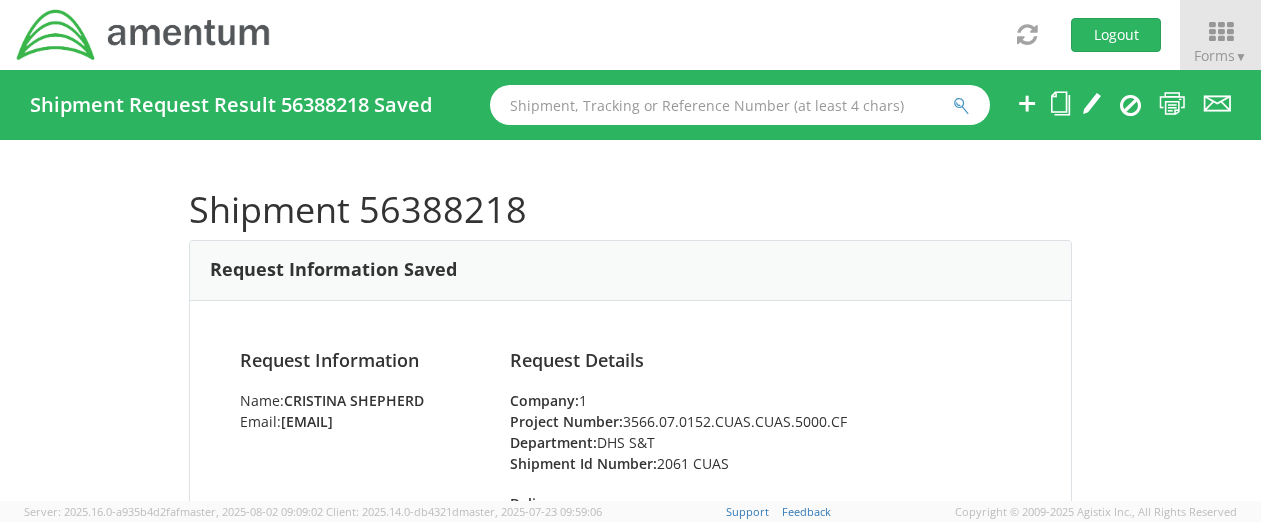 scroll, scrollTop: 0, scrollLeft: 0, axis: both 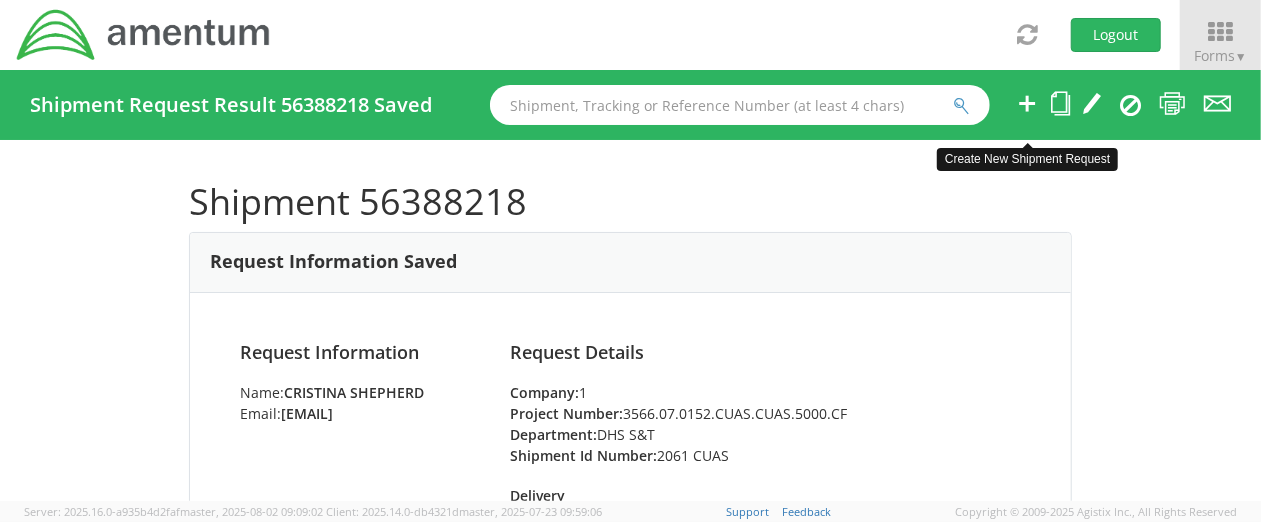 click at bounding box center [1027, 103] 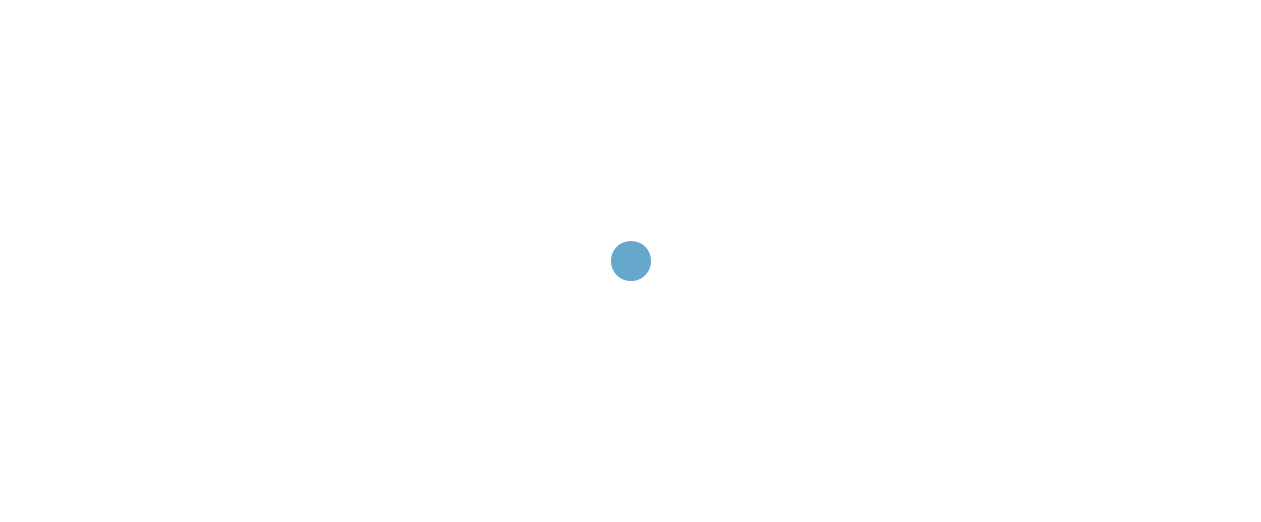scroll, scrollTop: 0, scrollLeft: 0, axis: both 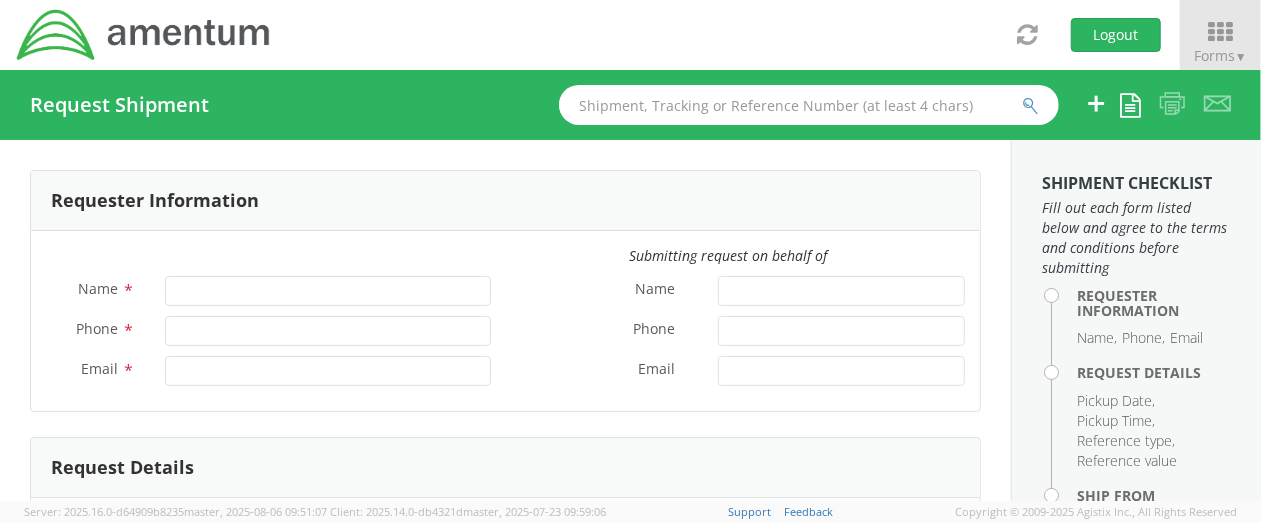 type on "Cristina Shepherd" 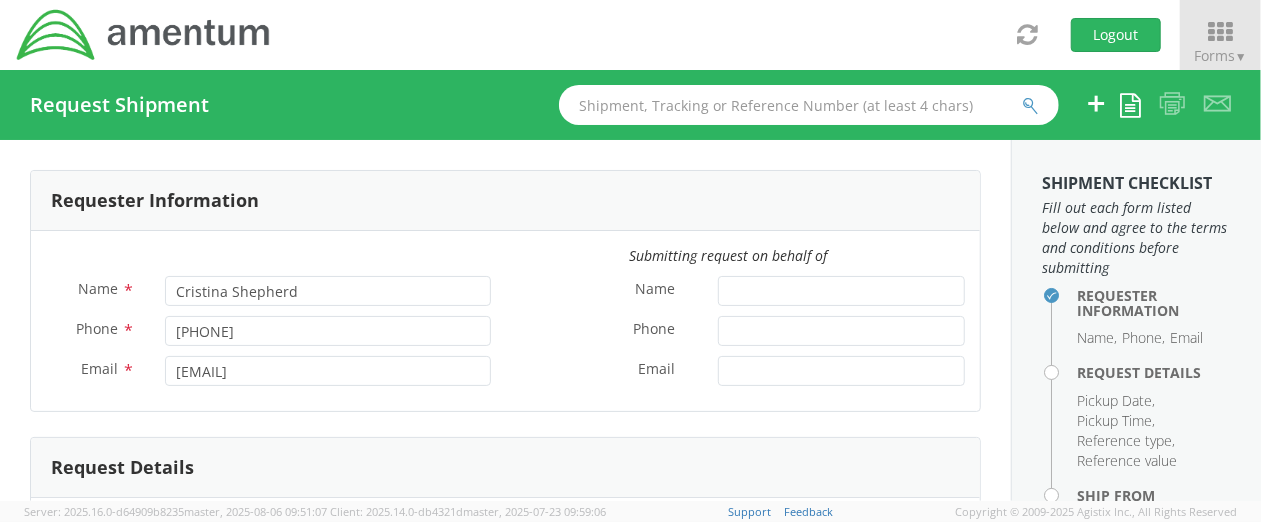 select on "3566.07.0139.CUAS.CUAS.5000.BS" 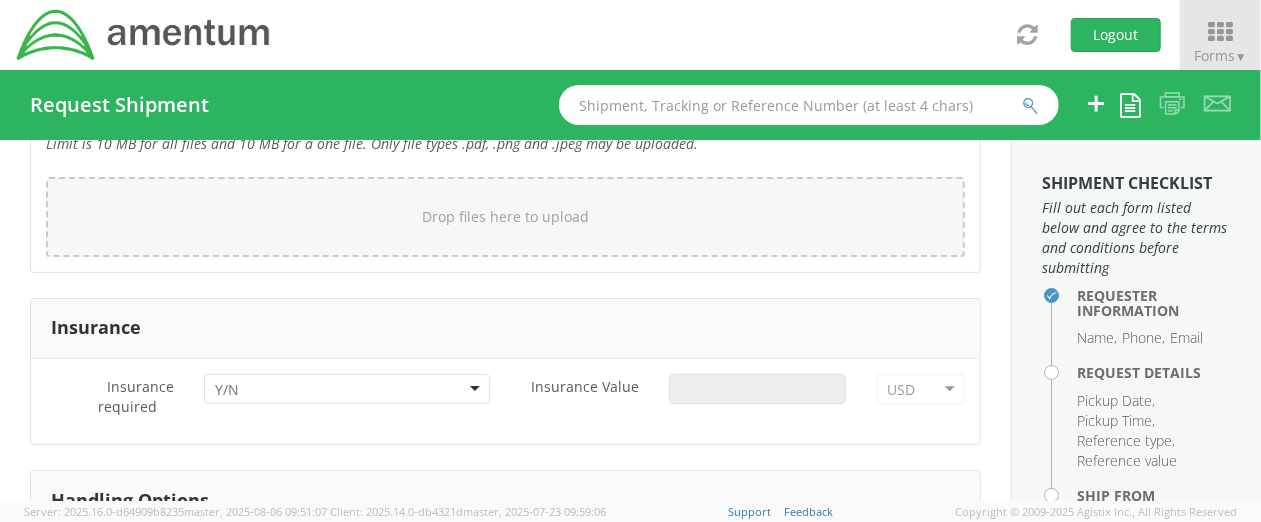 scroll, scrollTop: 2364, scrollLeft: 0, axis: vertical 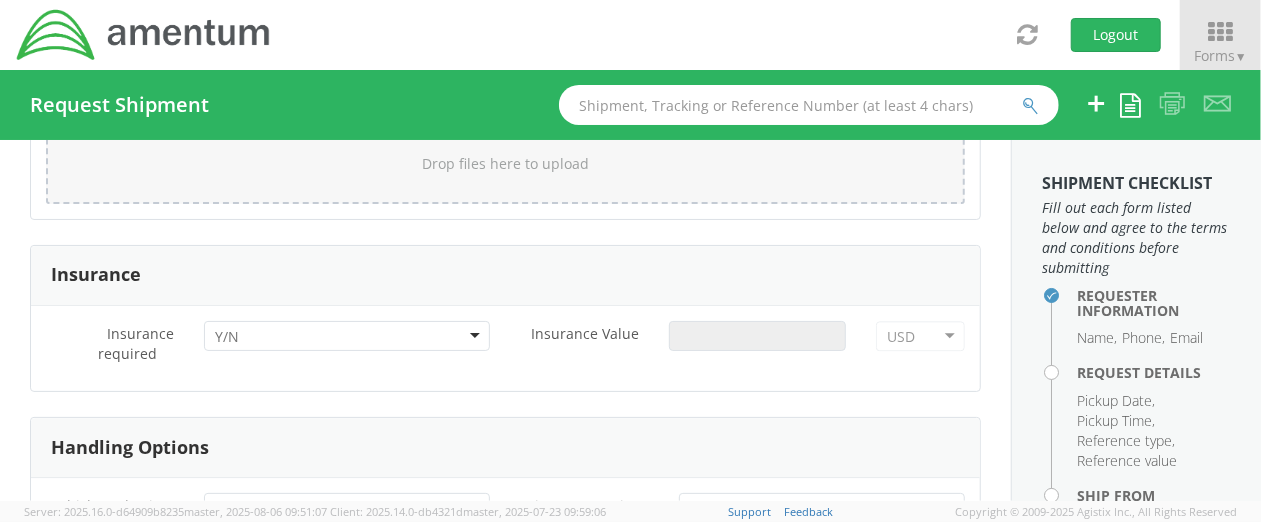 click on "Insurance                 Insurance required        *             No Yes                                                   Insurance Value        *                                                                 USD USD ADP AED AFN ALL AMD AOA ARS ATS AUD AWG AZN BAM BBD BDT BGL BGN BHD BIF BMD BND BOB BRL BSD BTN BWP BYN BZD CAD CDF CHF CLP CNY COP CRC CUC CUP CVE CYP CZK DJF DKK DOP DZD EGP ERN ETB EUR FJD FKP GBP GEL GHS GIP GMD GNF GTQ GWP GYD HKD HNL HRK HTG HUF IDR ILS INR IQD IRR ISK JMD JOD JPY KES KGS KHR KMF KPW KRW KWD KYD KZT LAK LBP LKR LRD LSL LYD MAD MDL MGA MGF MKD MMK MNT MOP MRU MUR MVR MWK MXN MYR MZN NAD NGN NIO NOK NPR NZD OMR PAB PEN PGK PHP PKR PLN PYG QAR RON RSD RUB RWF SAR SBD SCR SDG SEK SGD SHP SLE SLL SOS SRD SRG SSP STN SVC SYP SZL THB TJS TMT TND TOP TPE TRY TTD TWD TZS UAH UGX USD UYU UZS VED VEF VES VND VUV WST XAF XCD XCG XDR XOF XPF XSU YER ZAR ZMW ZWG                                                         Handling Options               *" at bounding box center [505, 599] 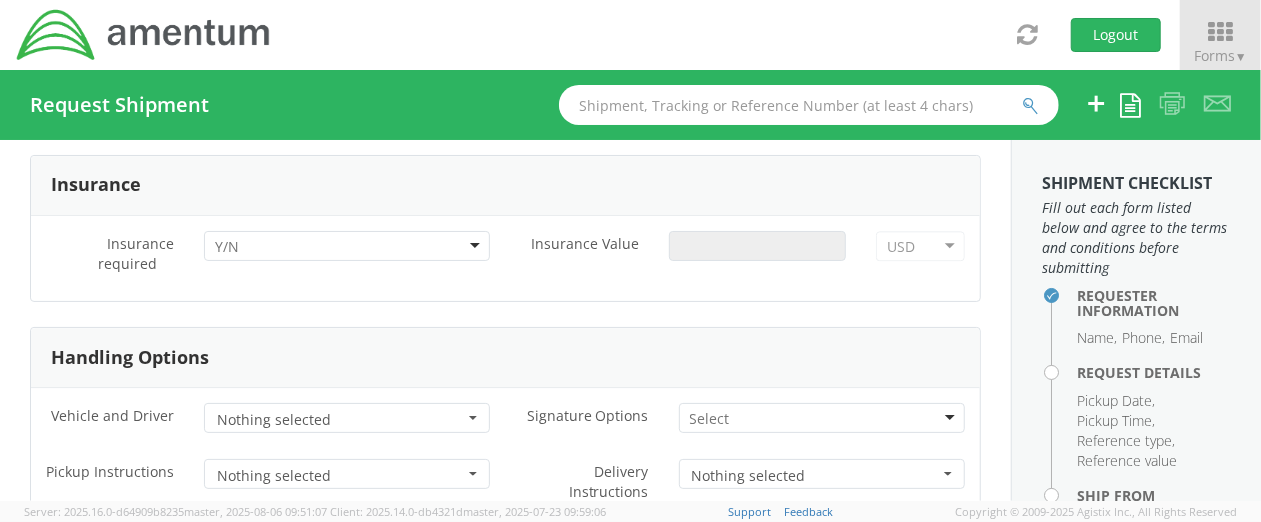 scroll, scrollTop: 2424, scrollLeft: 0, axis: vertical 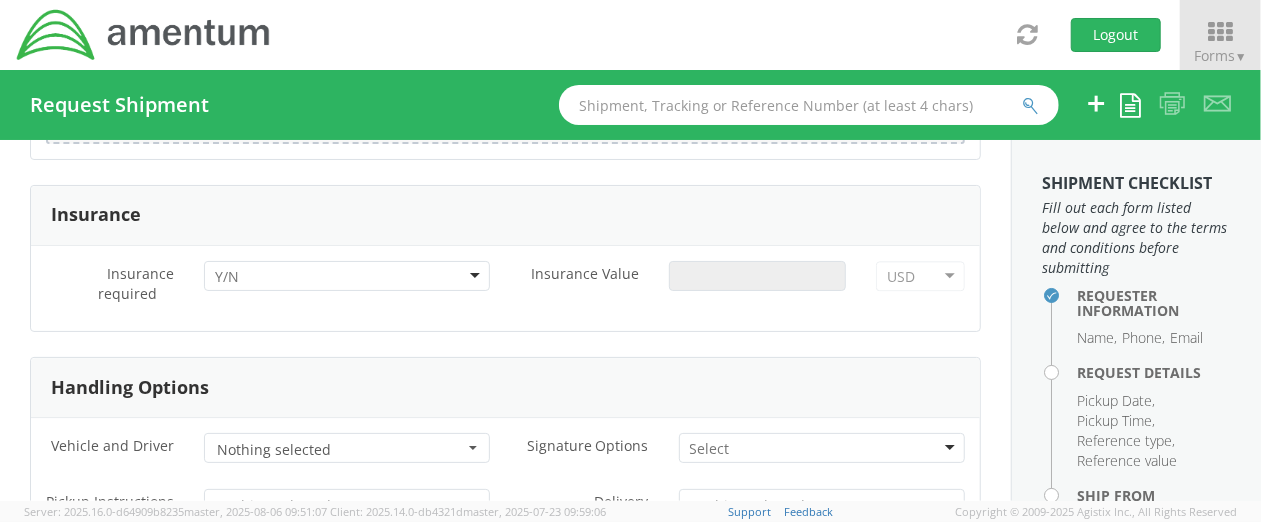 click on "Insurance required        *             No Yes" at bounding box center (268, 289) 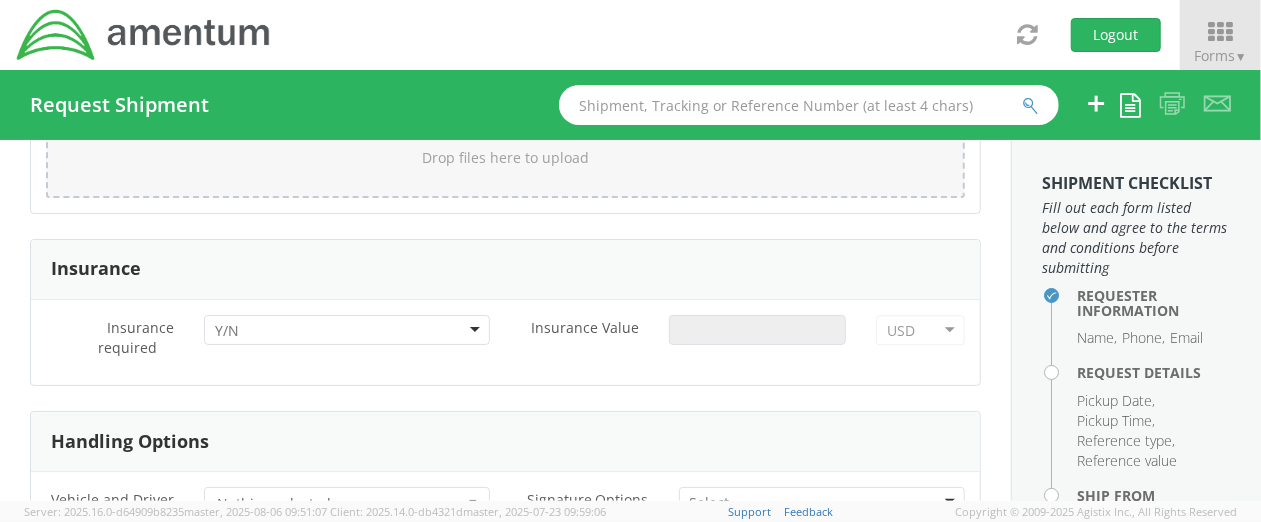 scroll, scrollTop: 2369, scrollLeft: 0, axis: vertical 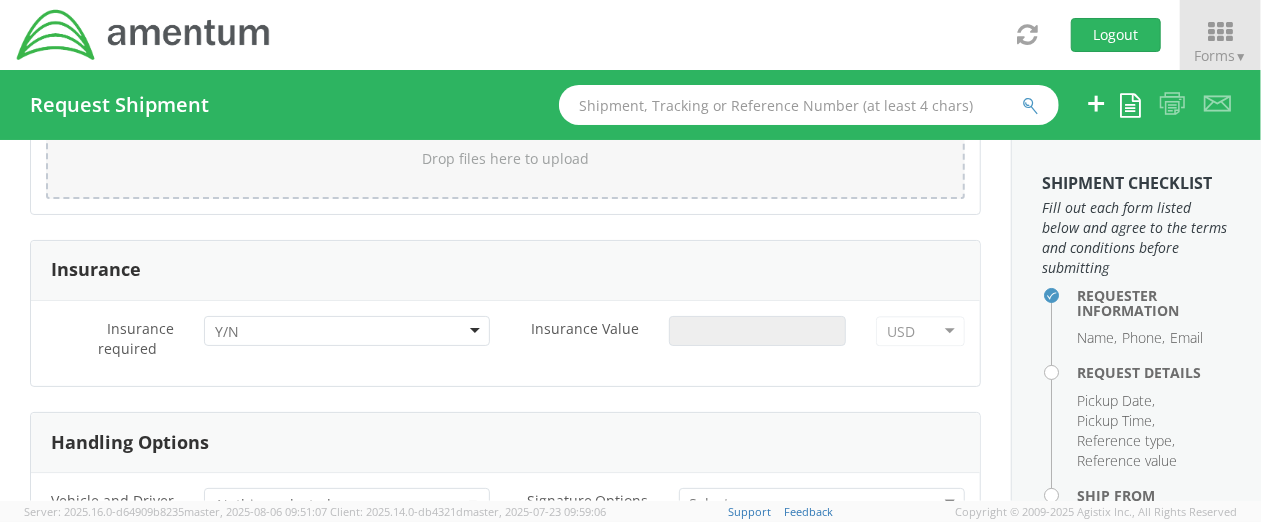 click on "Insurance required        *             No Yes                                                   Insurance Value        *                                                                 USD USD ADP AED AFN ALL AMD AOA ARS ATS AUD AWG AZN BAM BBD BDT BGL BGN BHD BIF BMD BND BOB BRL BSD BTN BWP BYN BZD CAD CDF CHF CLP CNY COP CRC CUC CUP CVE CYP CZK DJF DKK DOP DZD EGP ERN ETB EUR FJD FKP GBP GEL GHS GIP GMD GNF GTQ GWP GYD HKD HNL HRK HTG HUF IDR ILS INR IQD IRR ISK JMD JOD JPY KES KGS KHR KMF KPW KRW KWD KYD KZT LAK LBP LKR LRD LSL LYD MAD MDL MGA MGF MKD MMK MNT MOP MRU MUR MVR MWK MXN MYR MZN NAD NGN NIO NOK NPR NZD OMR PAB PEN PGK PHP PKR PLN PYG QAR RON RSD RUB RWF SAR SBD SCR SDG SEK SGD SHP SLE SLL SOS SRD SRG SSP STN SVC SYP SZL THB TJS TMT TND TOP TPE TRY TTD TWD TZS UAH UGX USD UYU UZS VED VEF VES VND VUV WST XAF XCD XCG XDR XOF XPF XSU YER ZAR ZMW ZWG" at bounding box center (505, 344) 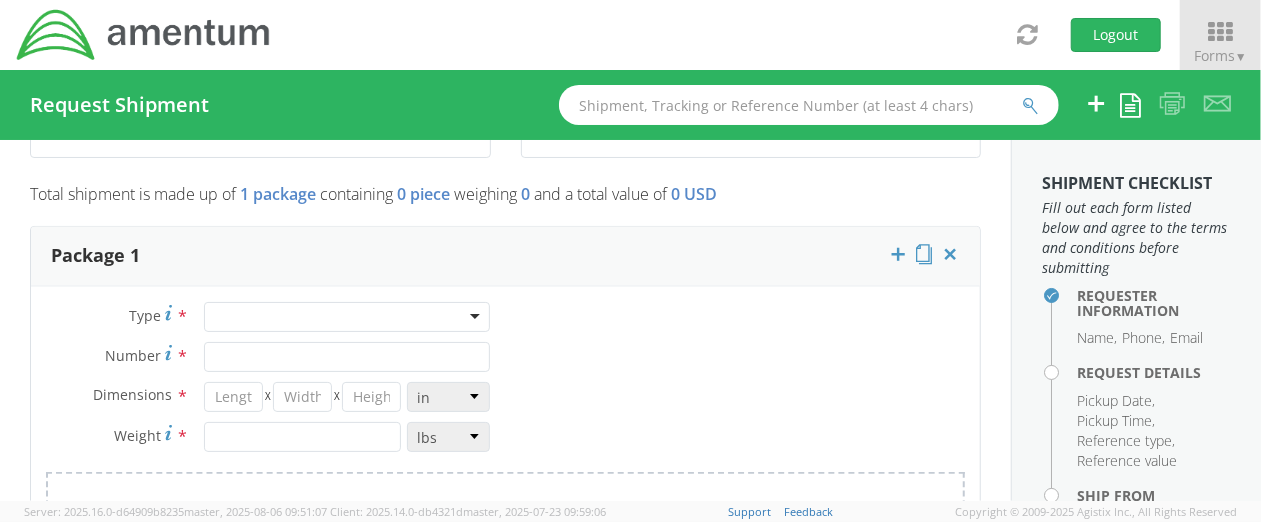 scroll, scrollTop: 1677, scrollLeft: 0, axis: vertical 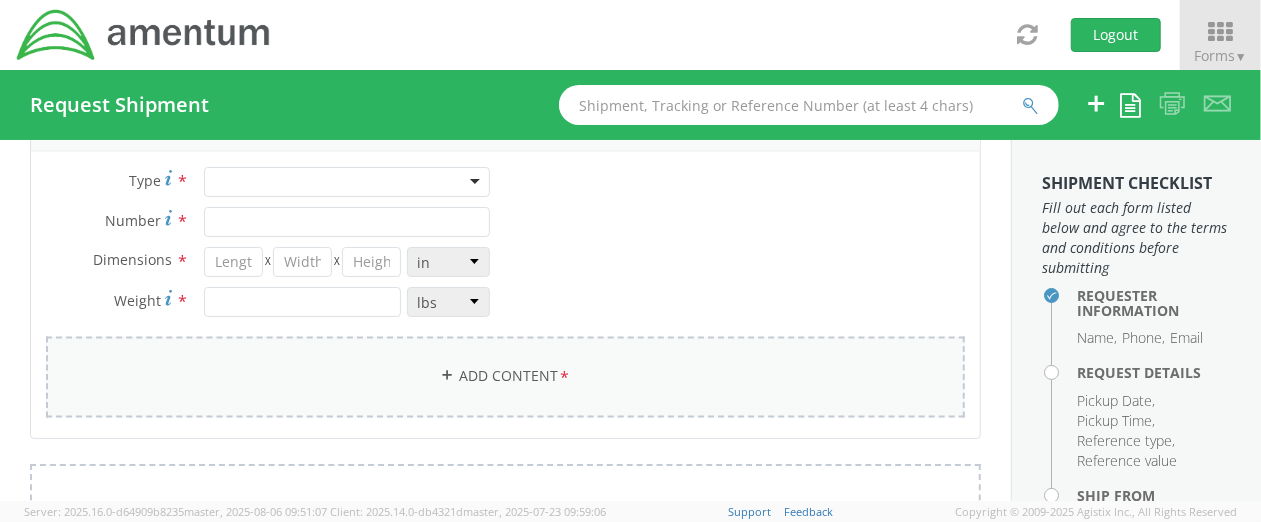 click on "Add Content  *" at bounding box center (505, 377) 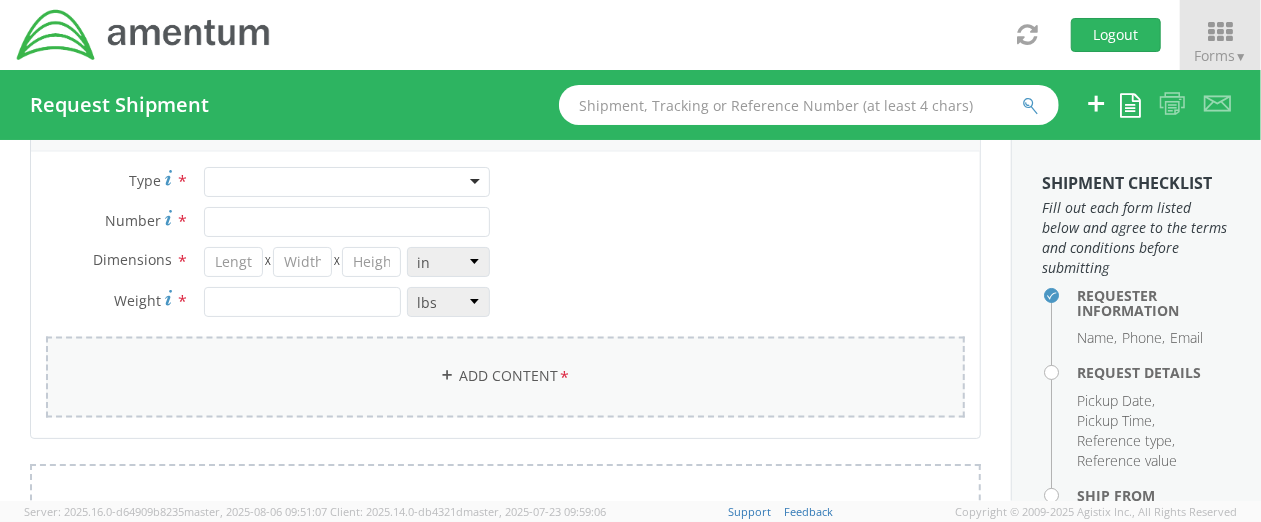 select 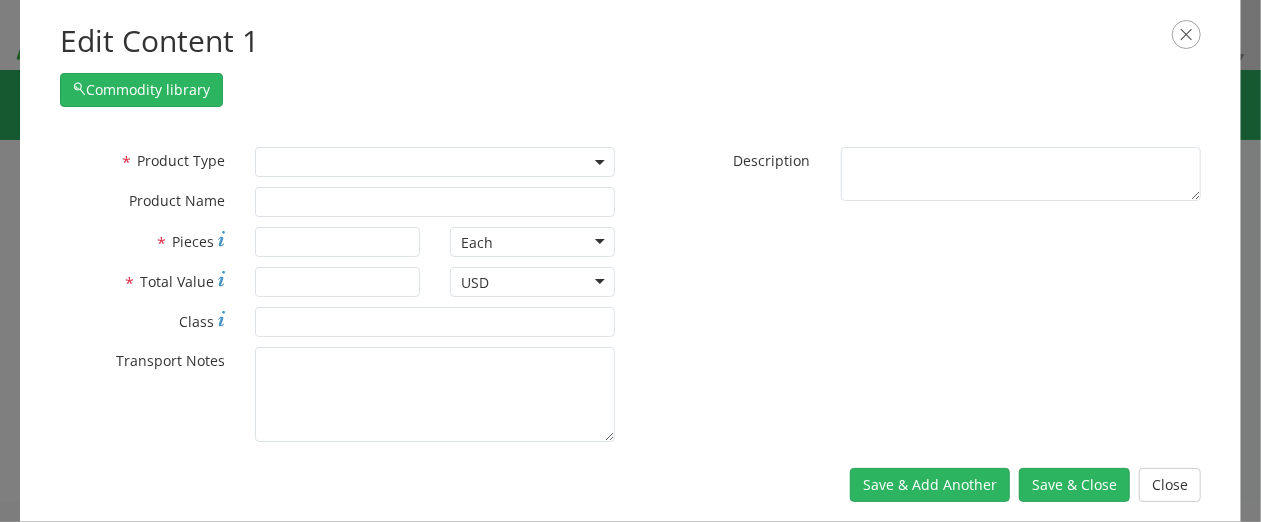 scroll, scrollTop: 1, scrollLeft: 0, axis: vertical 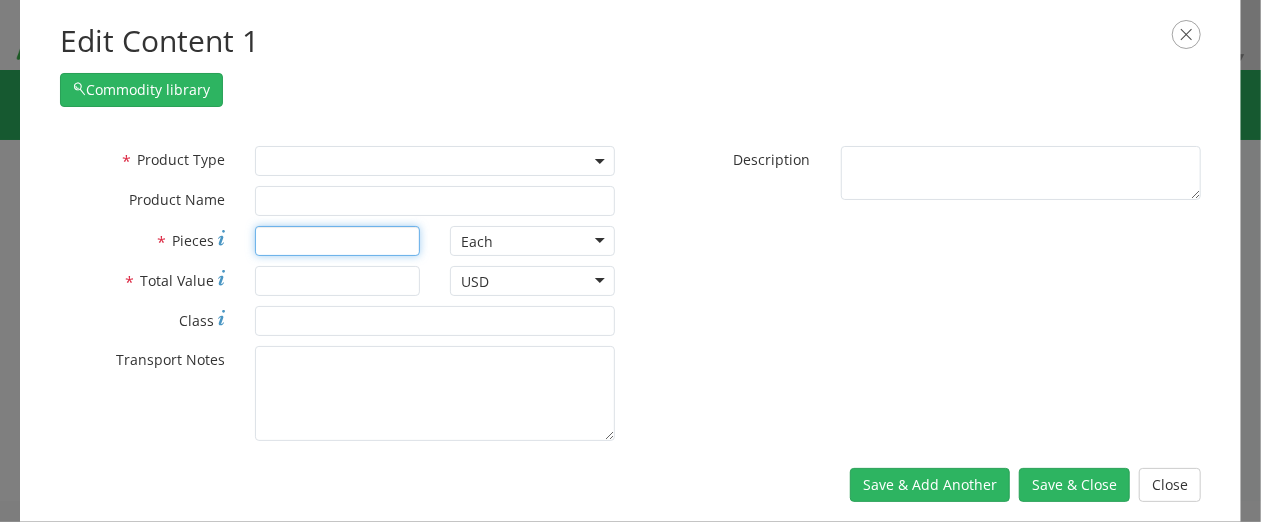 click on "*   Product Type                      Documents General Commodity                                         *   Product Name                                                                    *   Pieces                                                                        Each Each Bag Blister Pack Bottle Capsule Carton Centimeter Cubic centimeter Cubic foot Cubic meter Cubic yard Curies Dozen Drum Each Fluid Ounce US Foot Gallons Gram Hour Inches Kilogram Kilometer Liter Meter Milligram Milliliter Ounce Pack Pound Quart, US liquid Roll Square foot Square inch Square meter Tablet Tonne US ton Vials                                               *   Total Value                                                                        USD USD USD                                             *   Class                                                                *   Transport Notes" at bounding box center (630, 287) 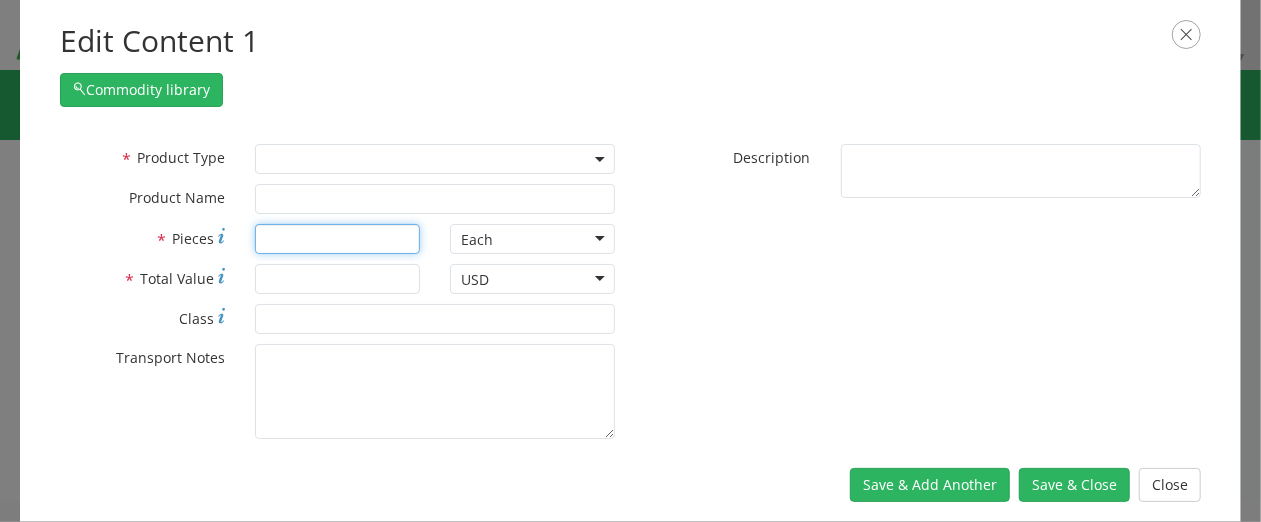scroll, scrollTop: 5, scrollLeft: 0, axis: vertical 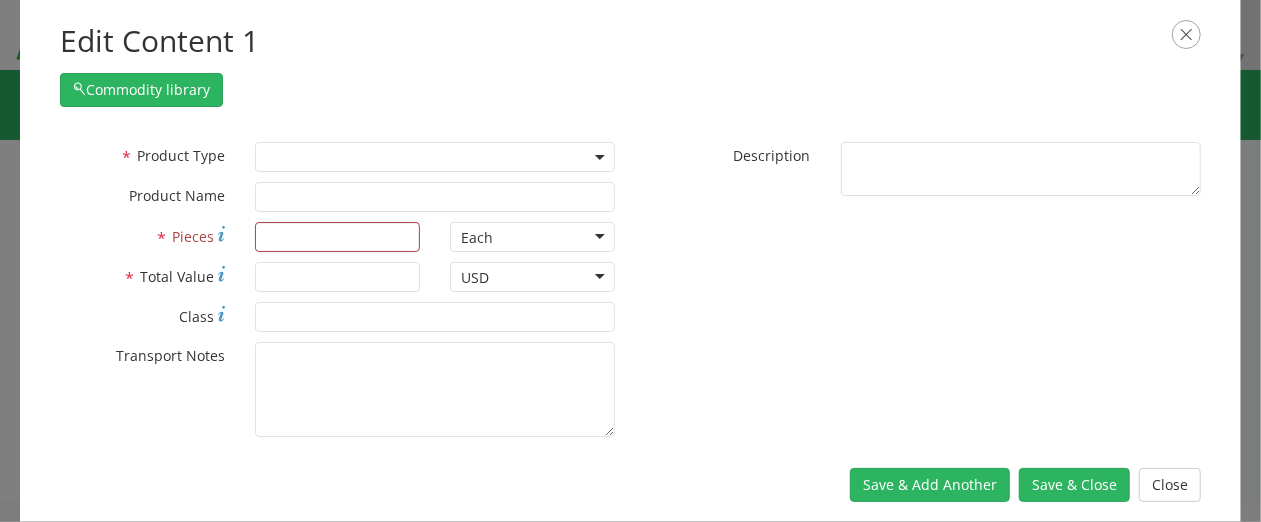 click on "*   Product Type                      Documents General Commodity                                         *   Product Name                                                                    *   Pieces                                                                        Each Each Bag Blister Pack Bottle Capsule Carton Centimeter Cubic centimeter Cubic foot Cubic meter Cubic yard Curies Dozen Drum Each Fluid Ounce US Foot Gallons Gram Hour Inches Kilogram Kilometer Liter Meter Milligram Milliliter Ounce Pack Pound Quart, US liquid Roll Square foot Square inch Square meter Tablet Tonne US ton Vials                                               *   Total Value                                                                        USD USD USD                                             *   Class                                                                *   Transport Notes" at bounding box center (630, 287) 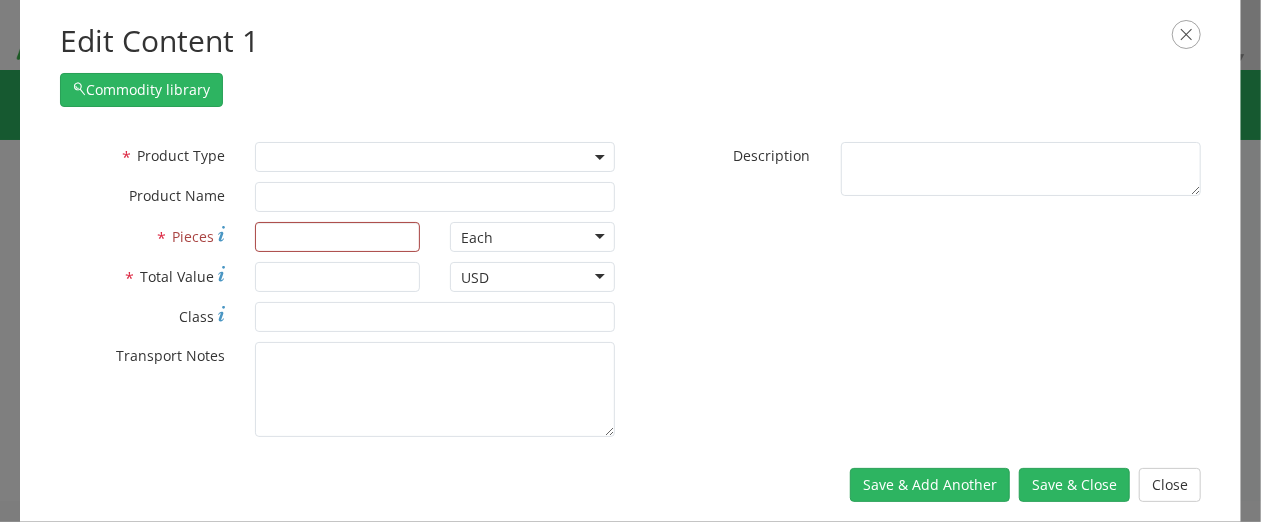 click on "*   Product Type                      Documents General Commodity                                         *   Product Name                                                                    *   Pieces                                                                        Each Each Bag Blister Pack Bottle Capsule Carton Centimeter Cubic centimeter Cubic foot Cubic meter Cubic yard Curies Dozen Drum Each Fluid Ounce US Foot Gallons Gram Hour Inches Kilogram Kilometer Liter Meter Milligram Milliliter Ounce Pack Pound Quart, US liquid Roll Square foot Square inch Square meter Tablet Tonne US ton Vials                                               *   Total Value                                                                        USD USD USD                                             *   Class                                                                *   Transport Notes" at bounding box center [630, 287] 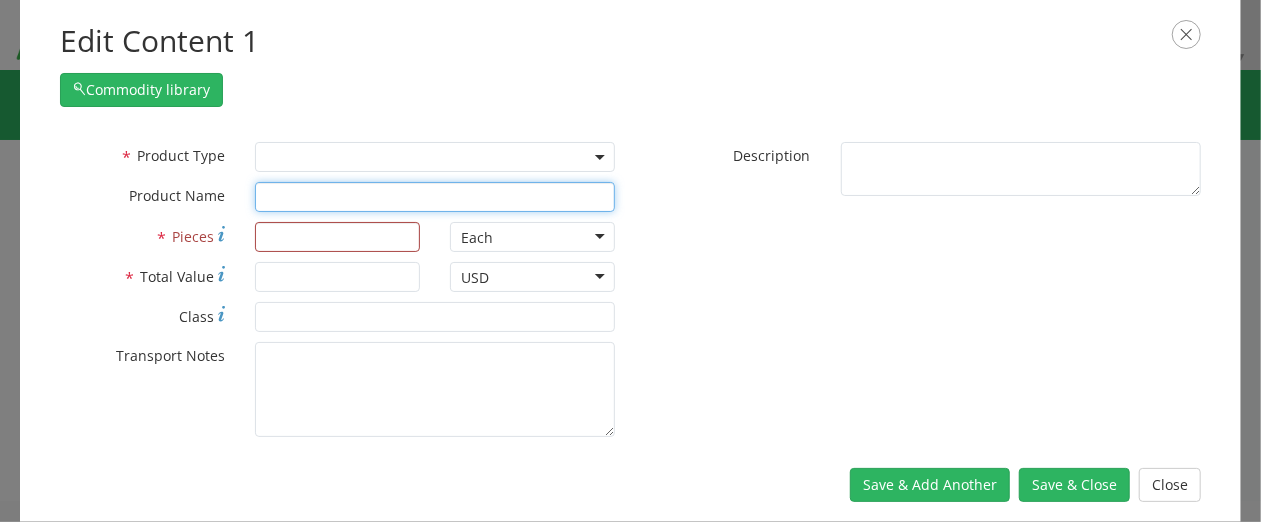 click at bounding box center [435, 197] 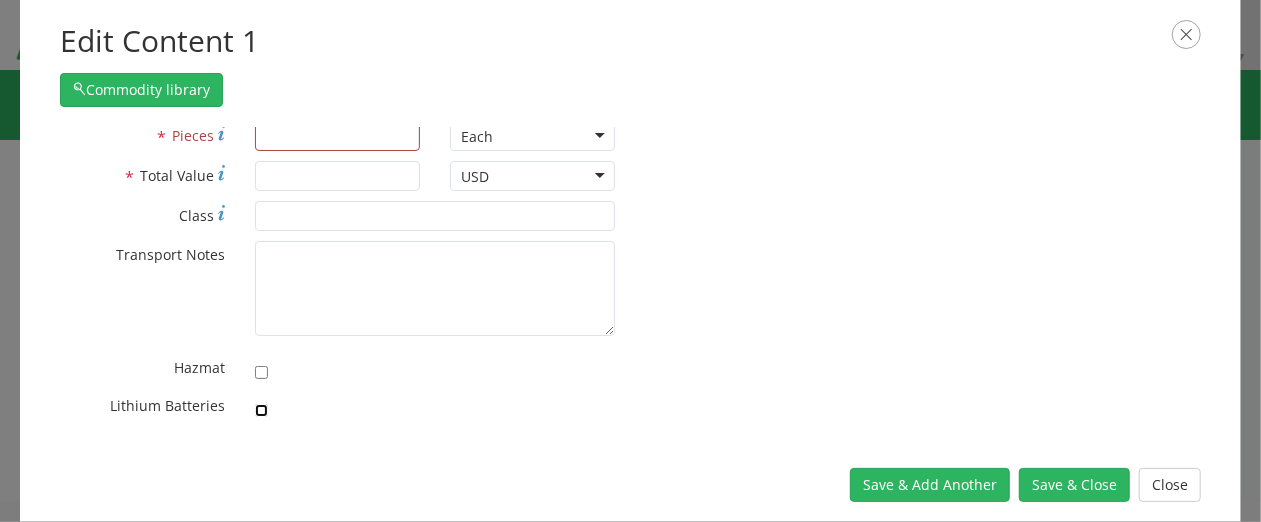 click at bounding box center [261, 410] 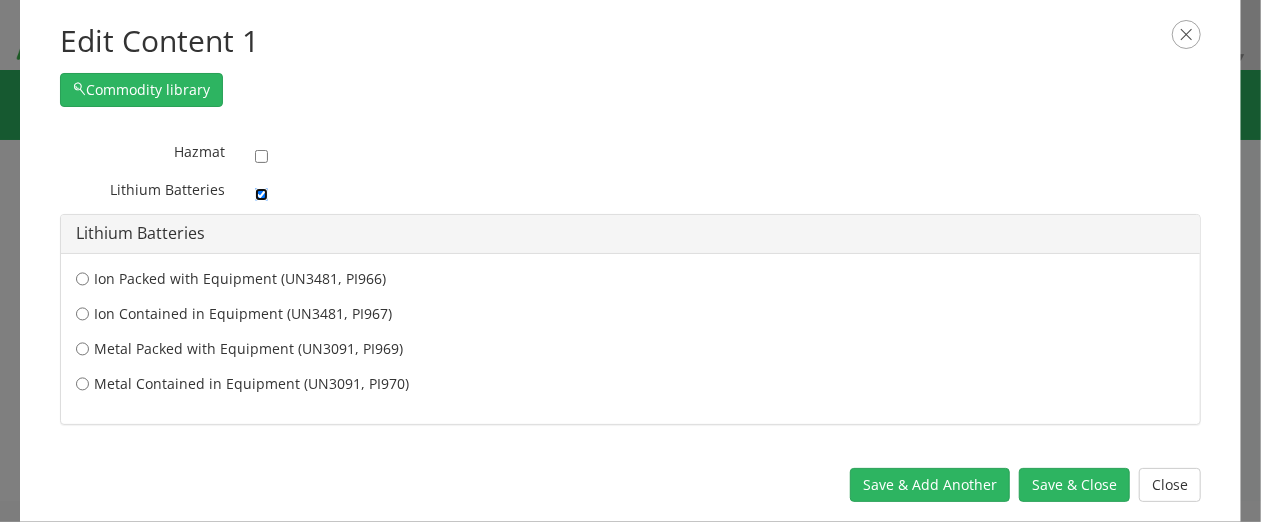 scroll, scrollTop: 335, scrollLeft: 0, axis: vertical 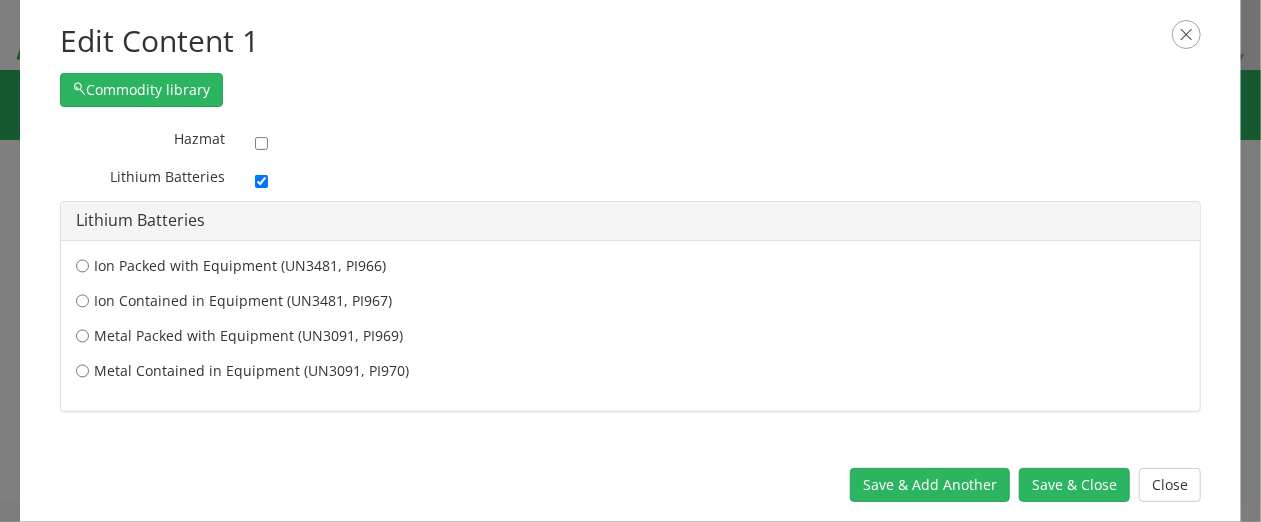 click on "Lithium Batteries" at bounding box center (630, 221) 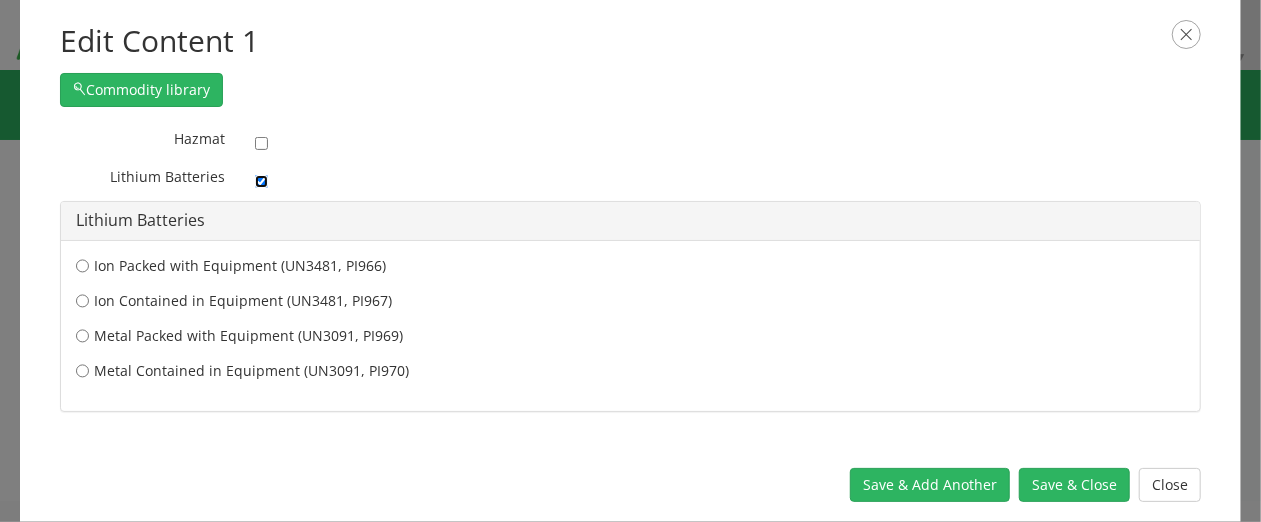 click at bounding box center (261, 181) 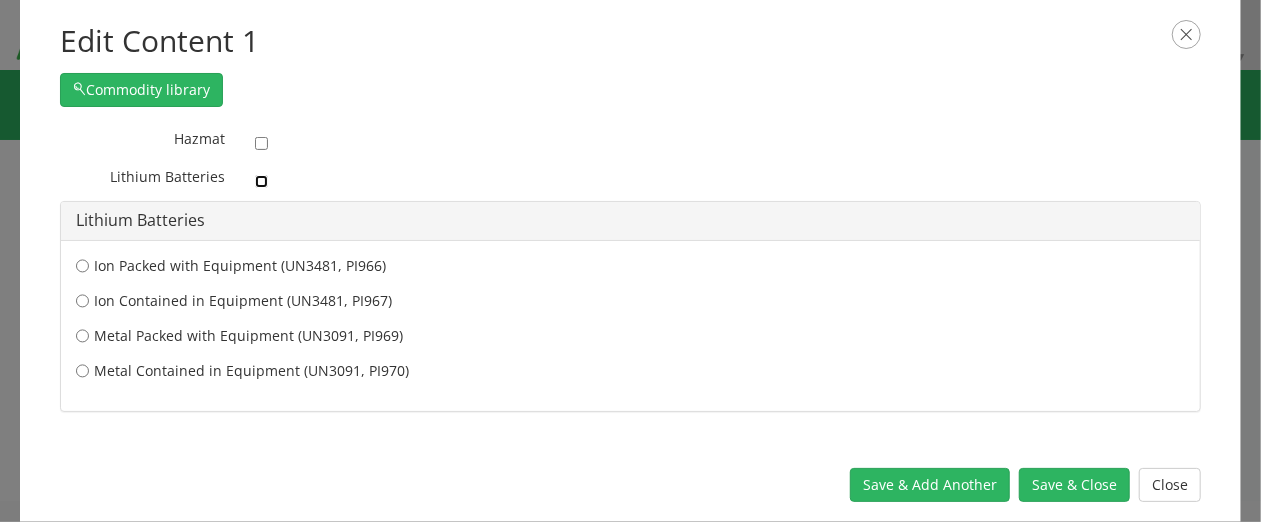 type on "General Commodity" 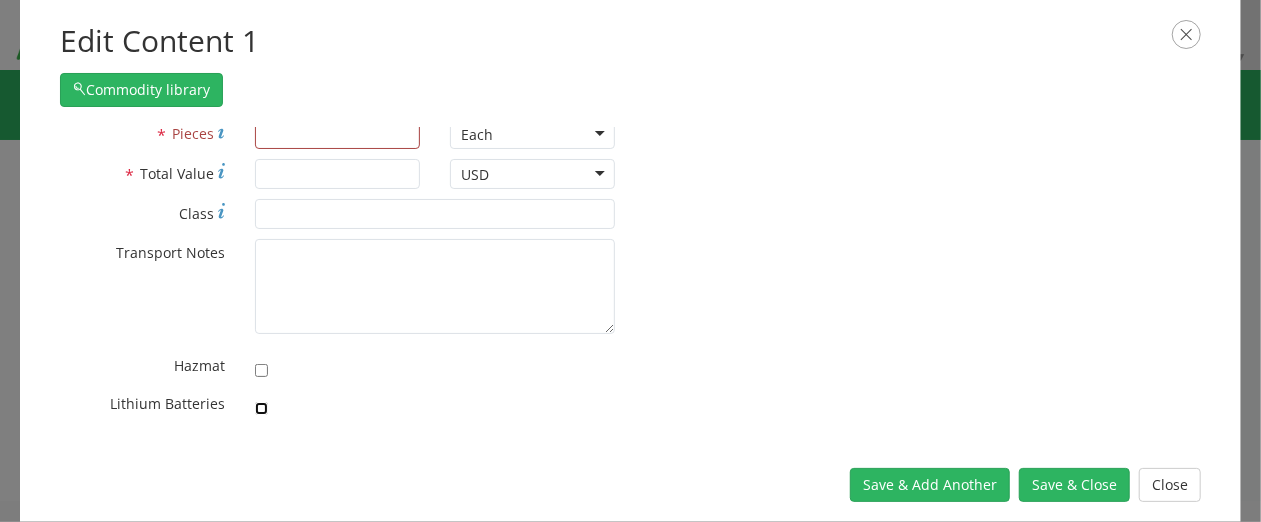 scroll, scrollTop: 106, scrollLeft: 0, axis: vertical 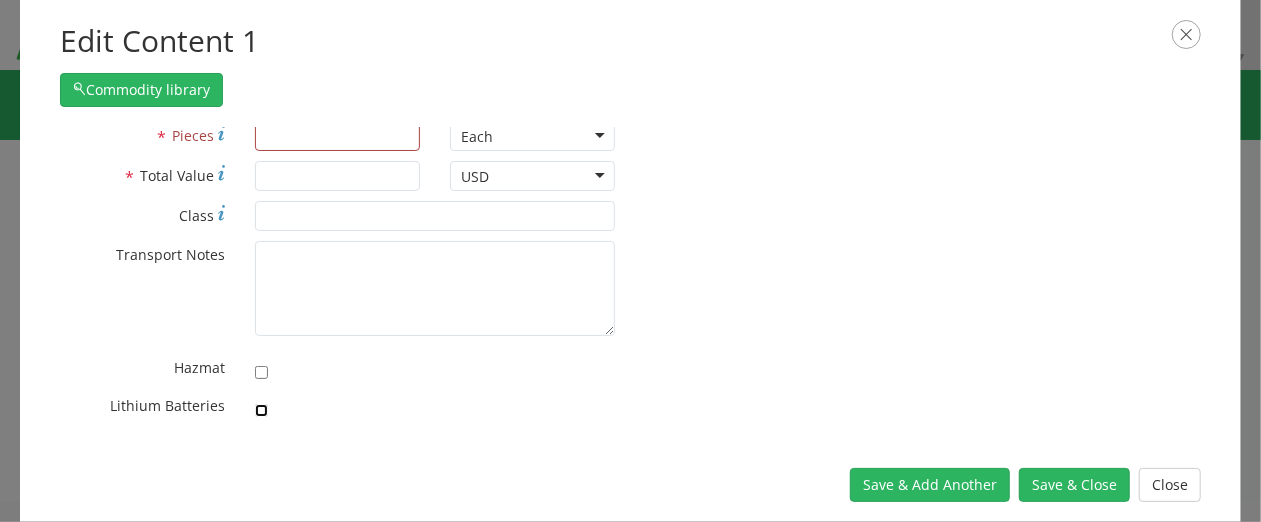 click at bounding box center (261, 410) 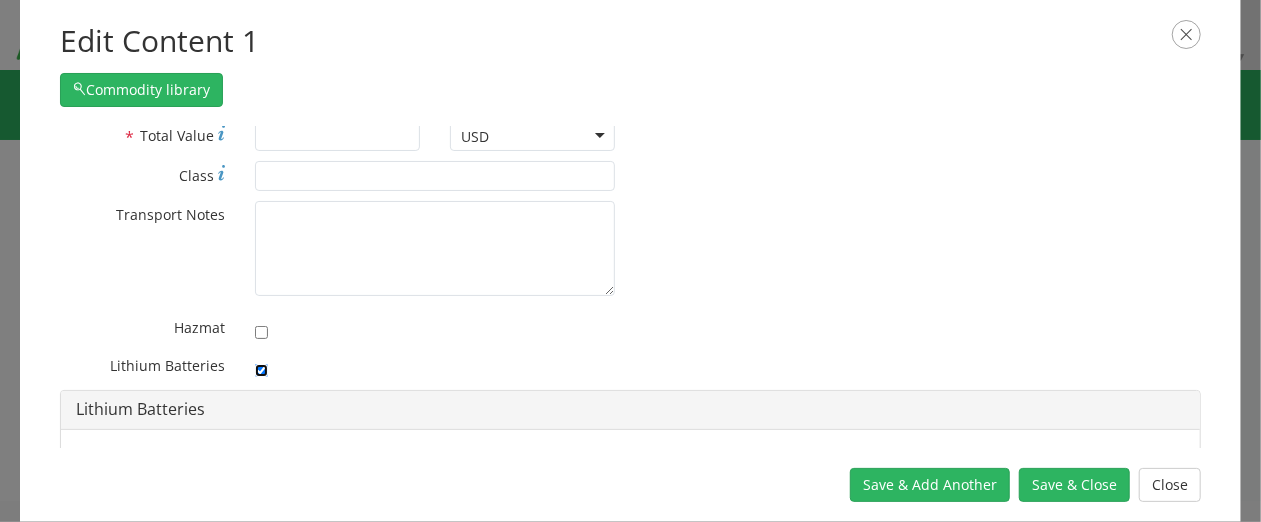 scroll, scrollTop: 167, scrollLeft: 0, axis: vertical 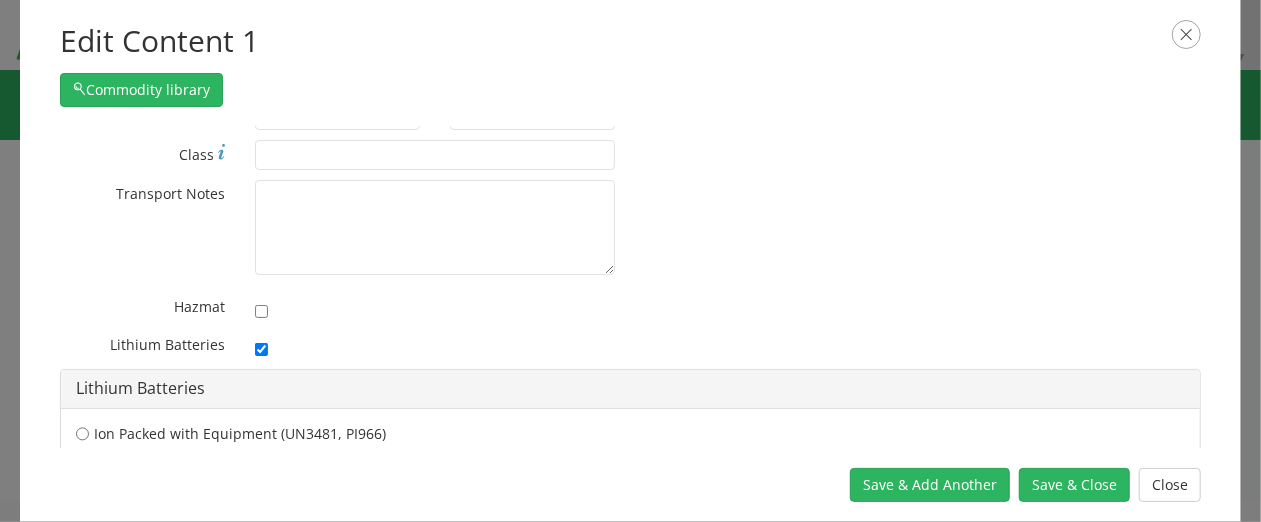 click on "Lithium Batteries" at bounding box center [630, 389] 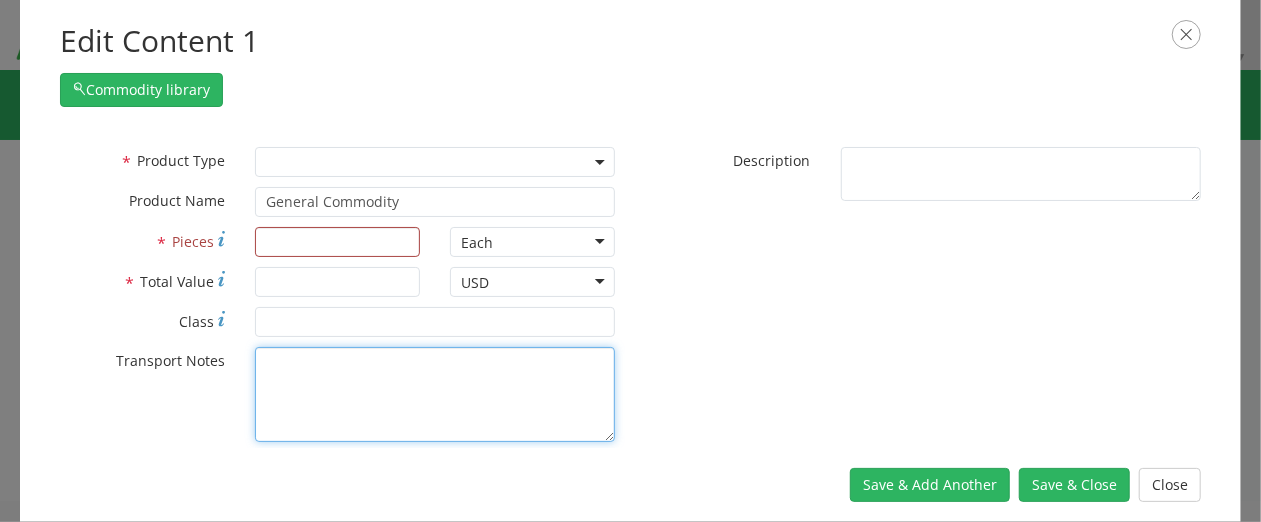 click on "*   Transport Notes" at bounding box center [435, 394] 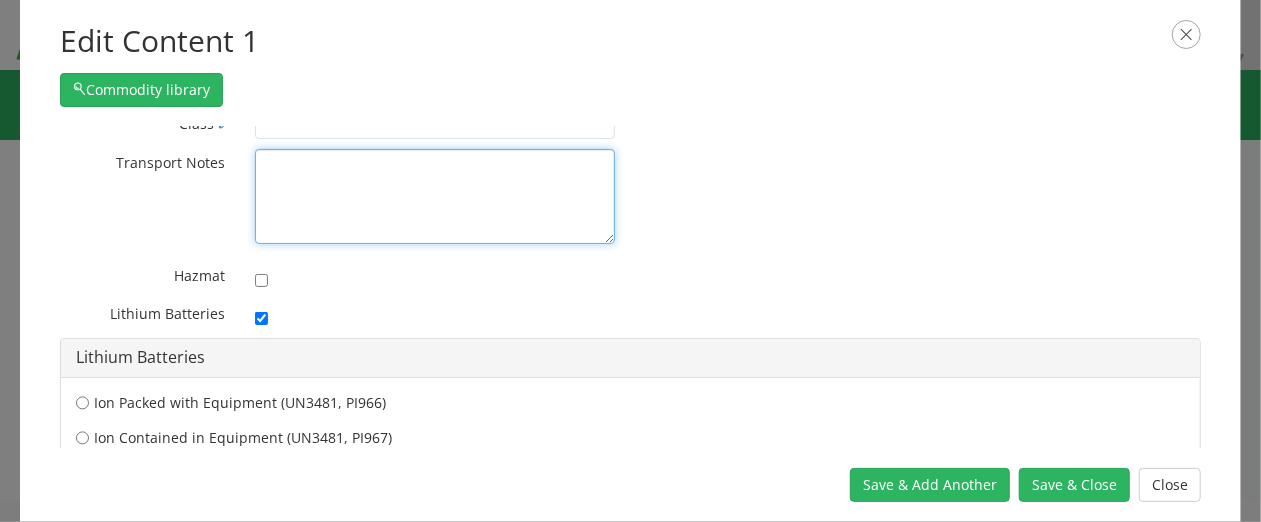 scroll, scrollTop: 58, scrollLeft: 0, axis: vertical 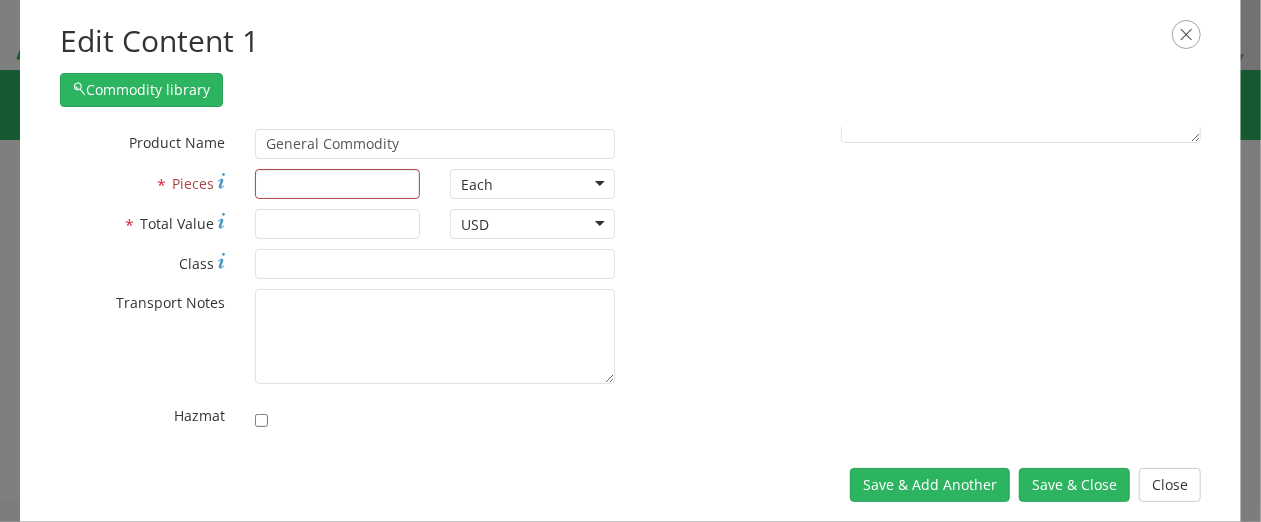 click on "*   Transport Notes" at bounding box center (142, 301) 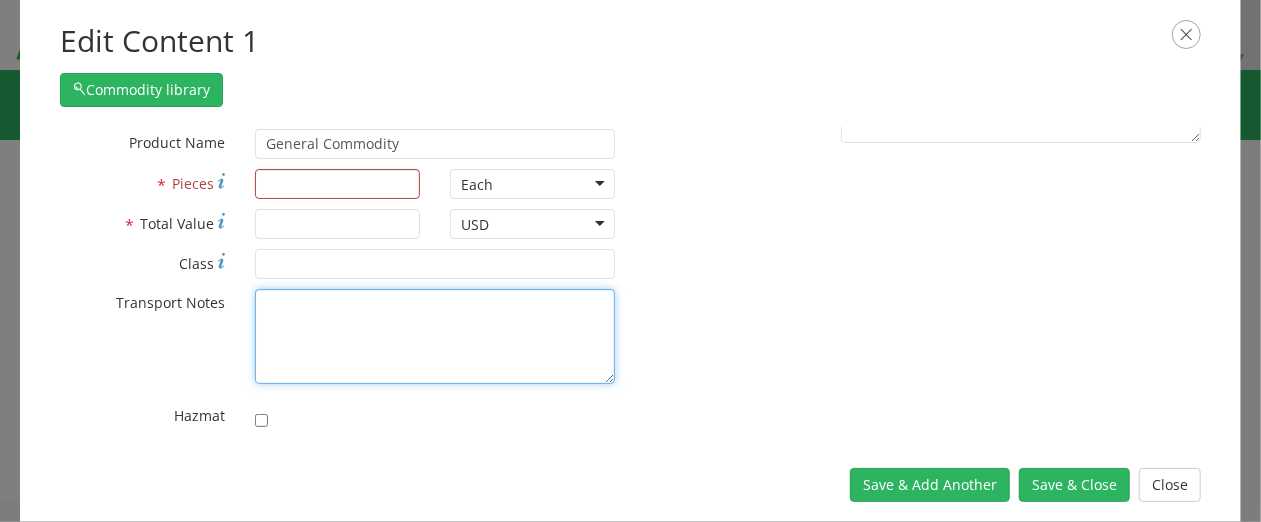 click on "*   Transport Notes" at bounding box center (435, 336) 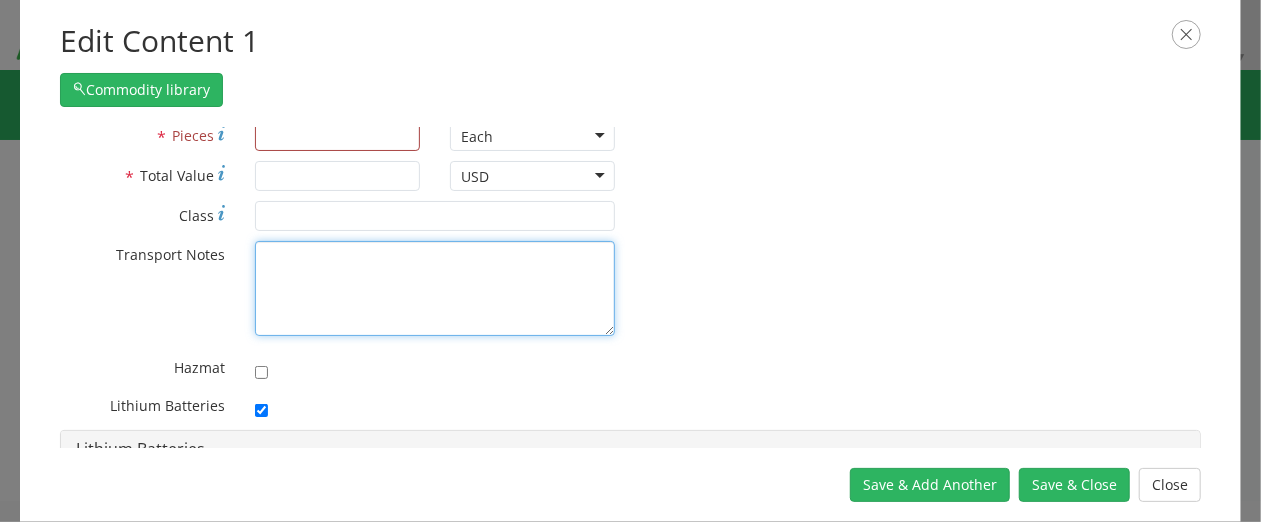scroll, scrollTop: 124, scrollLeft: 0, axis: vertical 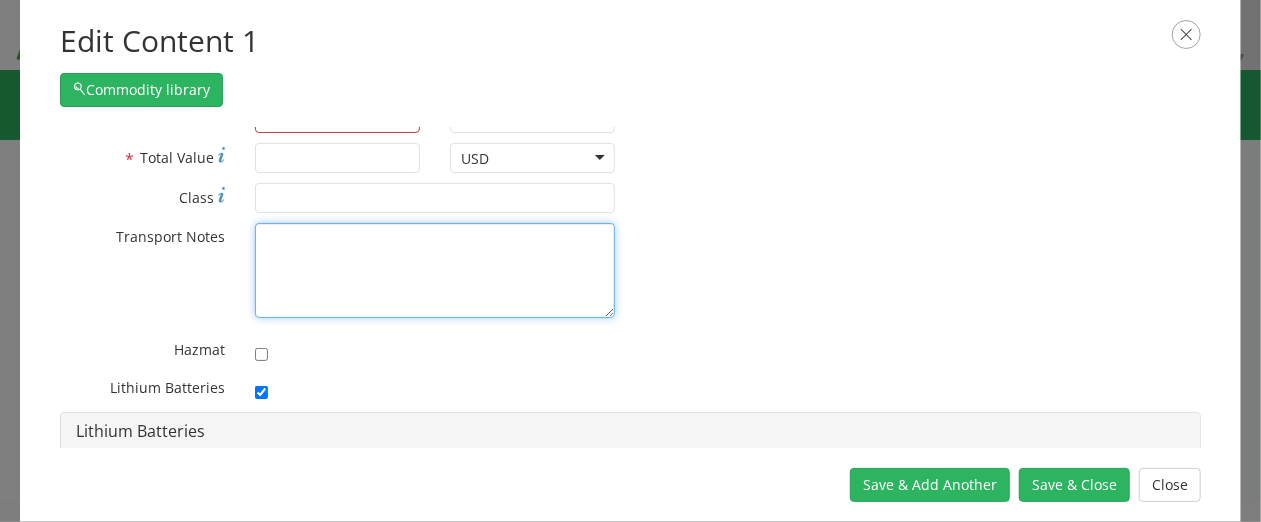 click on "Commodity library" at bounding box center [630, 85] 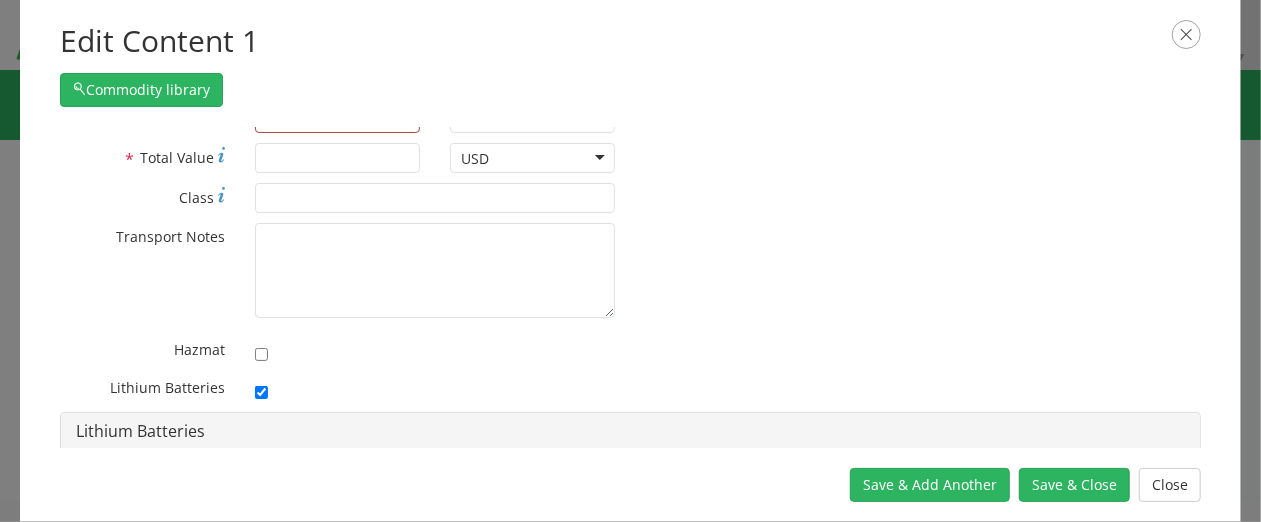click on "Edit Content 1     Commodity library                          *   Product Type                      Documents General Commodity                                         *   Product Name                  General Commodity                                                   *   Pieces                                                                        Each Each Bag Blister Pack Bottle Capsule Carton Centimeter Cubic centimeter Cubic foot Cubic meter Cubic yard Curies Dozen Drum Each Fluid Ounce US Foot Gallons Gram Hour Inches Kilogram Kilometer Liter Meter Milligram Milliliter Ounce Pack Pound Quart, US liquid Roll Square foot Square inch Square meter Tablet Tonne US ton Vials                                               *   Total Value                                                                        USD USD USD                                             *   Class                                                                *   Transport Notes" at bounding box center (630, 261) 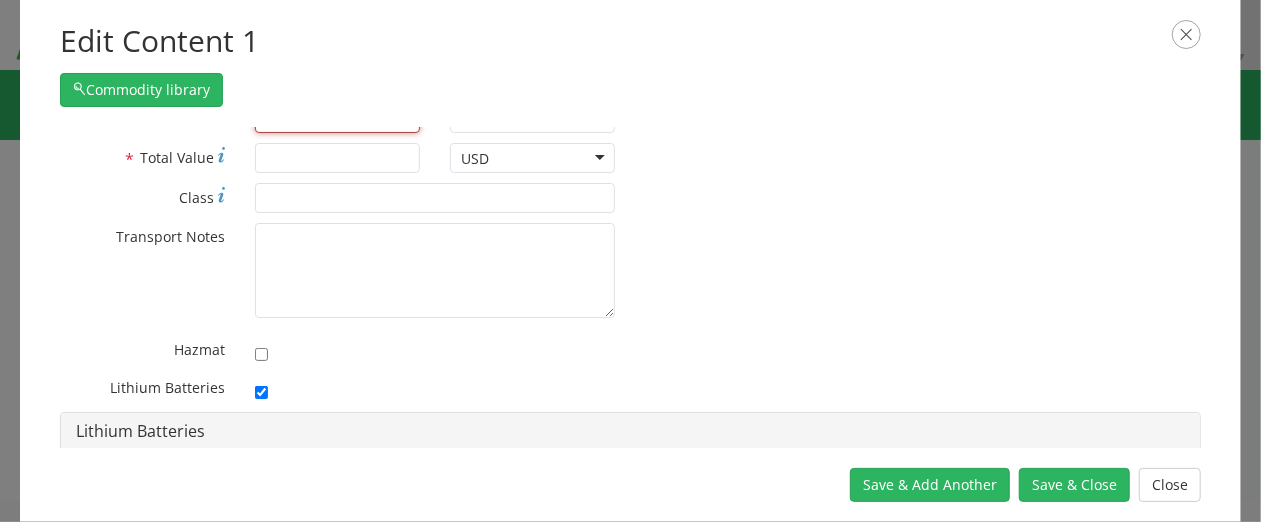 click on "Edit Content 1     Commodity library                          *   Product Type                      Documents General Commodity                                         *   Product Name                  General Commodity                                                   *   Pieces                                                                        Each Each Bag Blister Pack Bottle Capsule Carton Centimeter Cubic centimeter Cubic foot Cubic meter Cubic yard Curies Dozen Drum Each Fluid Ounce US Foot Gallons Gram Hour Inches Kilogram Kilometer Liter Meter Milligram Milliliter Ounce Pack Pound Quart, US liquid Roll Square foot Square inch Square meter Tablet Tonne US ton Vials                                               *   Total Value                                                                        USD USD USD                                             *   Class                                                                *   Transport Notes" at bounding box center [630, 261] 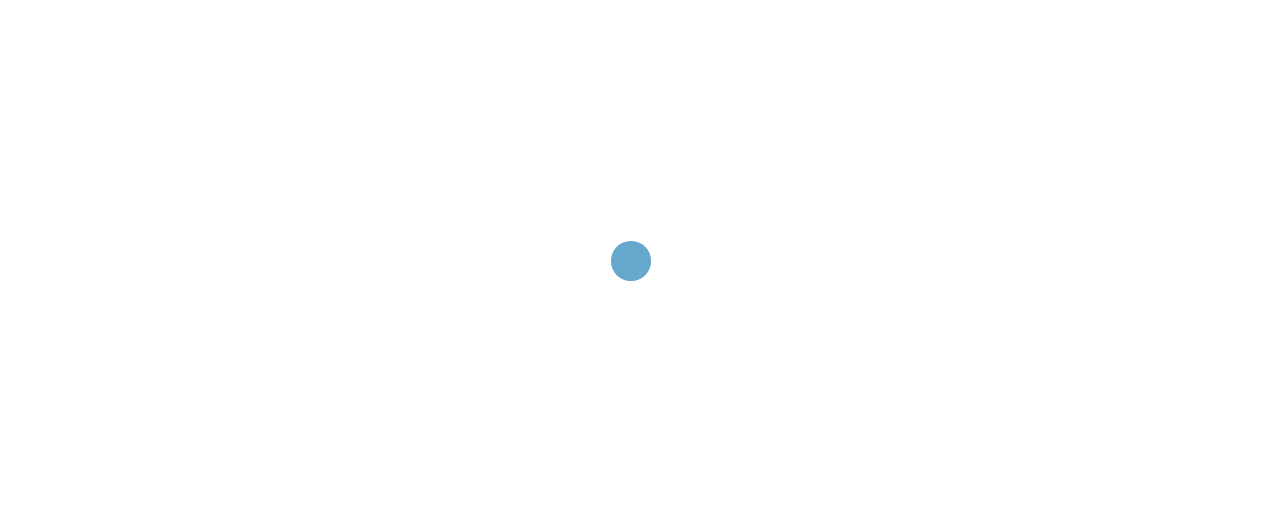 scroll, scrollTop: 0, scrollLeft: 0, axis: both 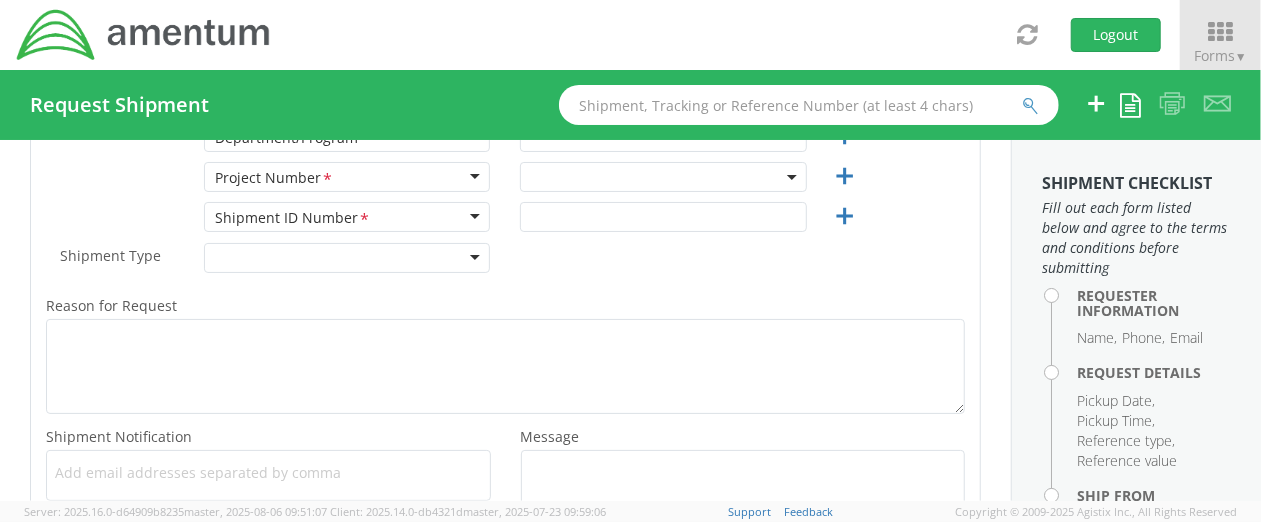 type on "Cristina Shepherd" 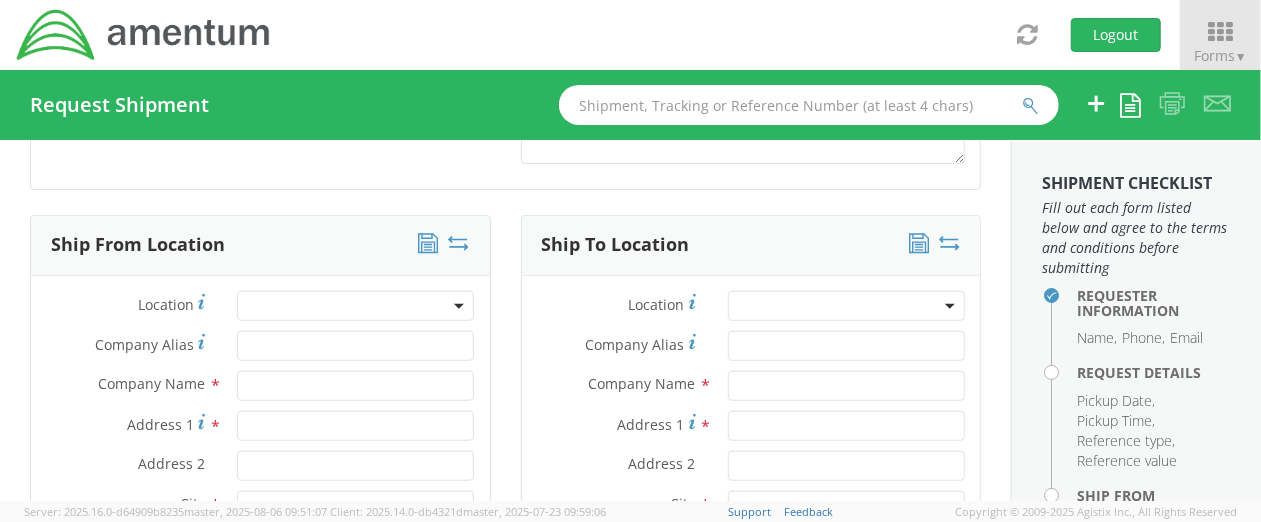 select on "3566.07.0139.CUAS.CUAS.5000.BS" 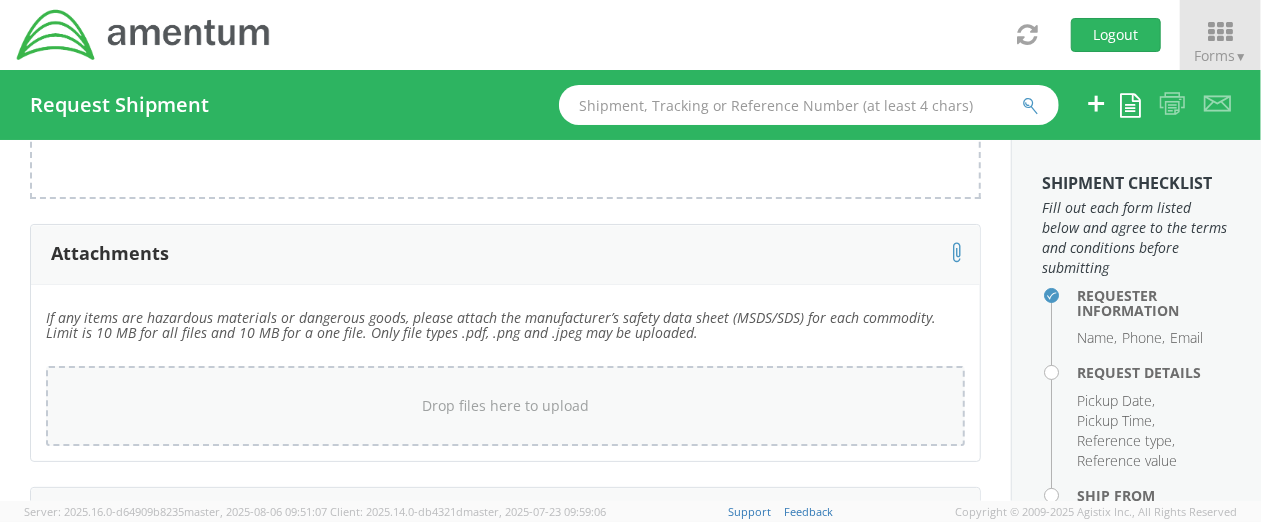 scroll, scrollTop: 1945, scrollLeft: 0, axis: vertical 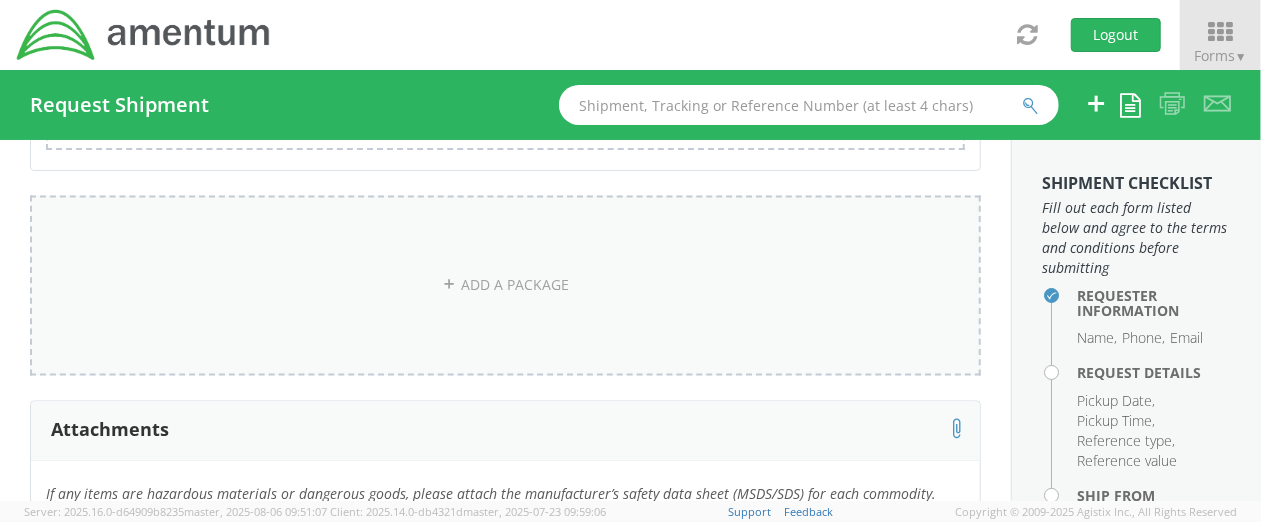 click on "ADD A PACKAGE" at bounding box center (505, 286) 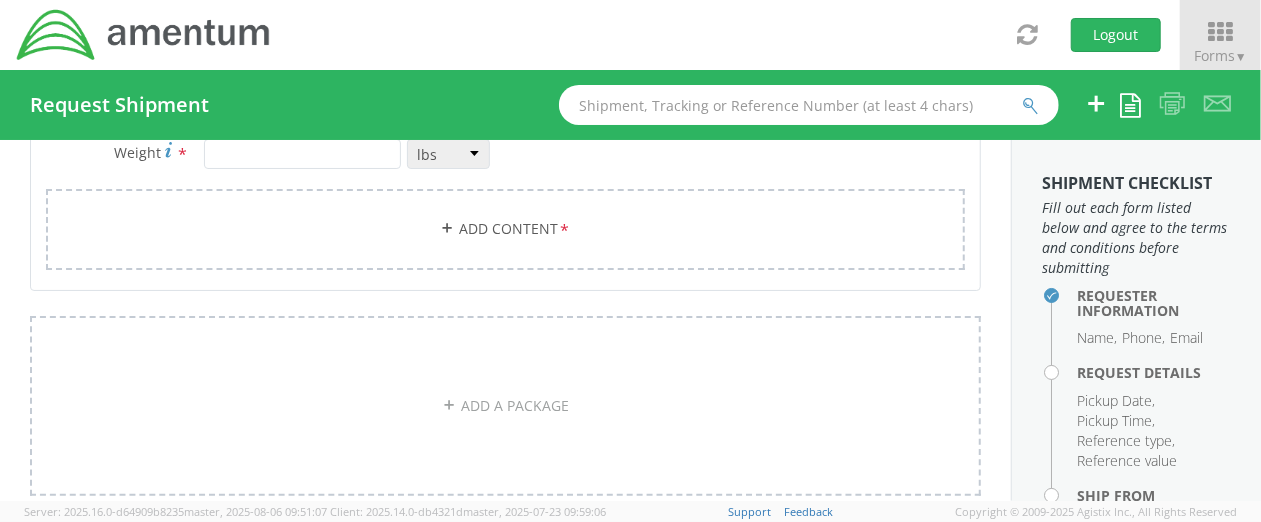 scroll, scrollTop: 2198, scrollLeft: 0, axis: vertical 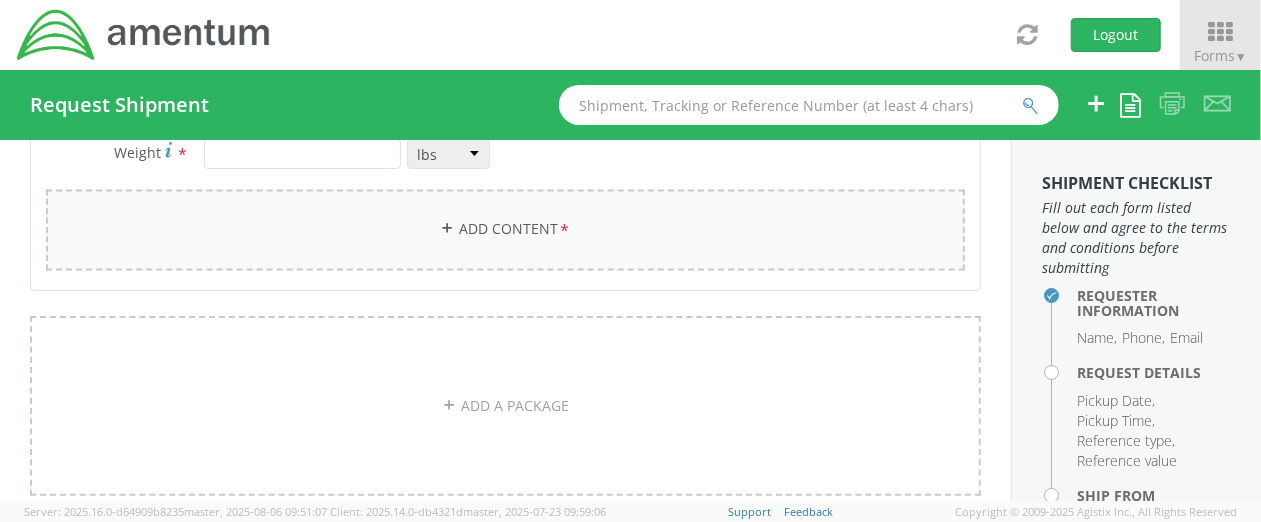 click on "Add Content  *" at bounding box center (505, 229) 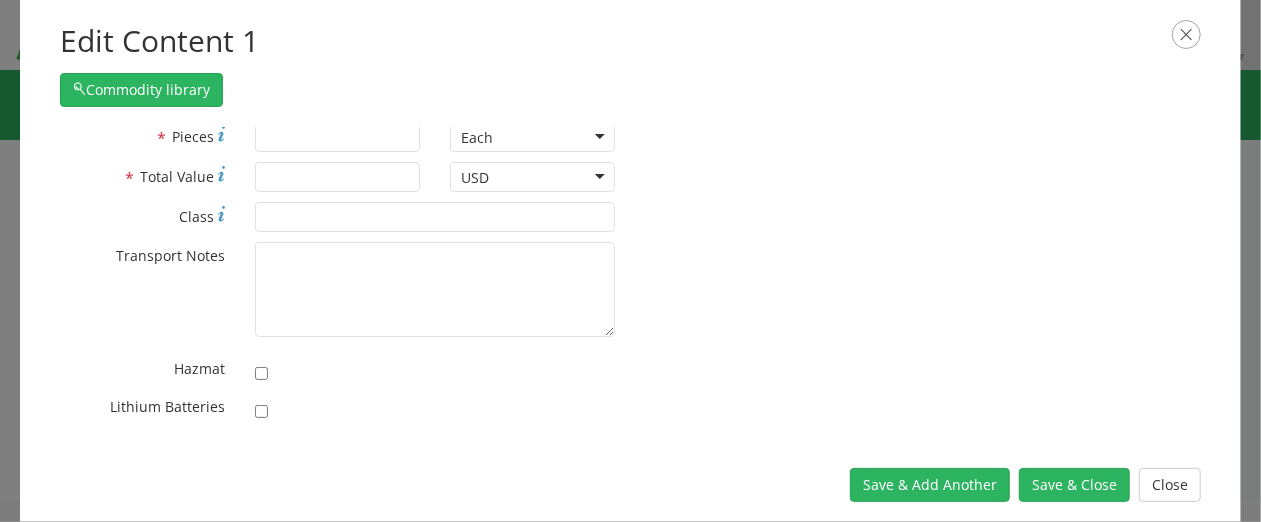 scroll, scrollTop: 0, scrollLeft: 0, axis: both 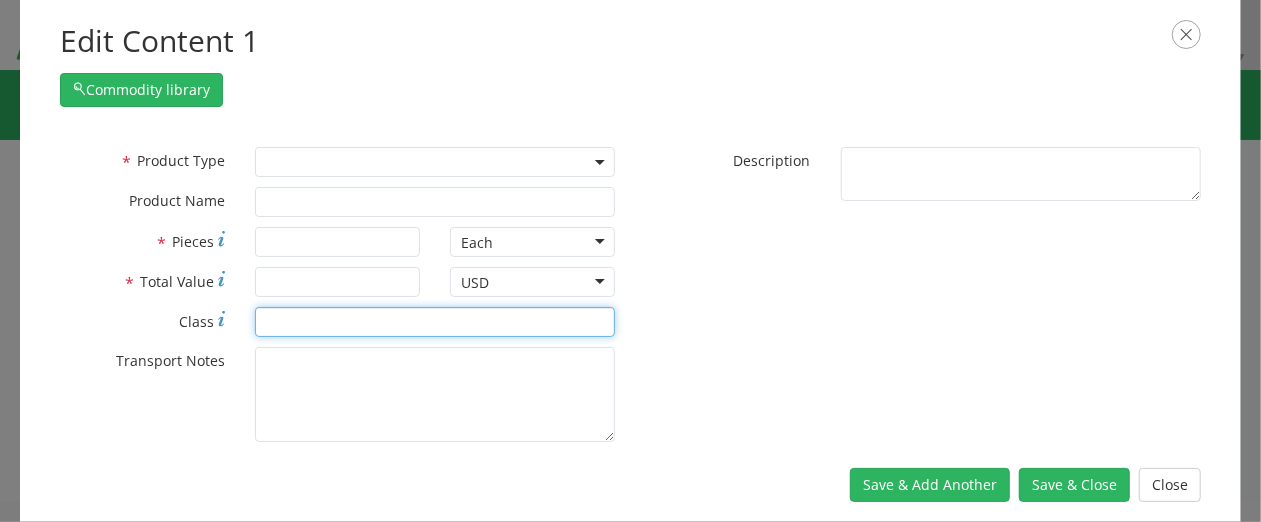 click on "*   Class" at bounding box center (435, 322) 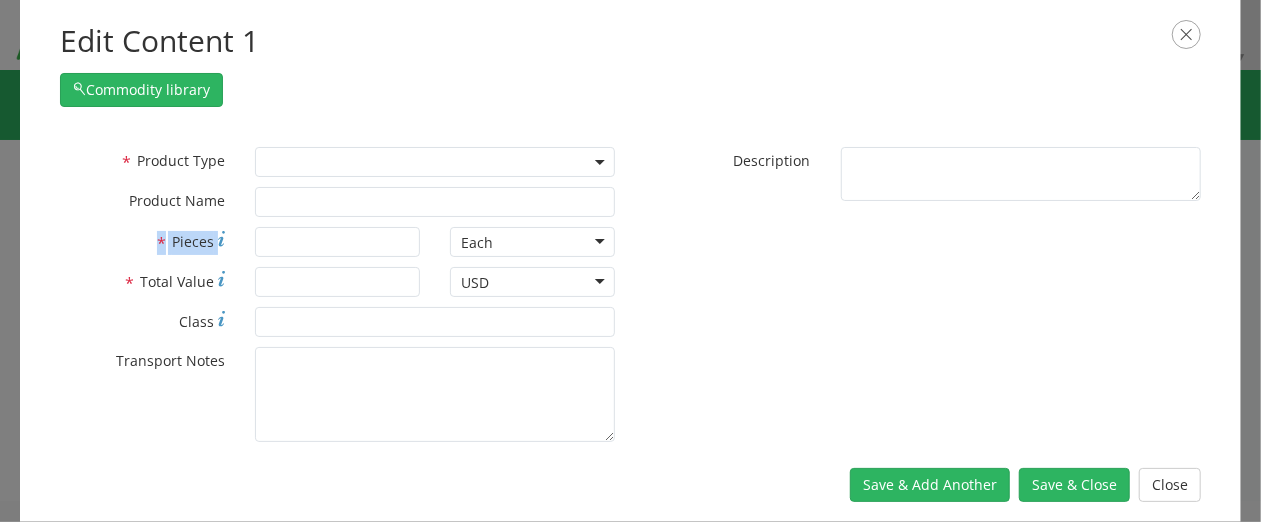 drag, startPoint x: 295, startPoint y: 264, endPoint x: 592, endPoint y: 195, distance: 304.90982 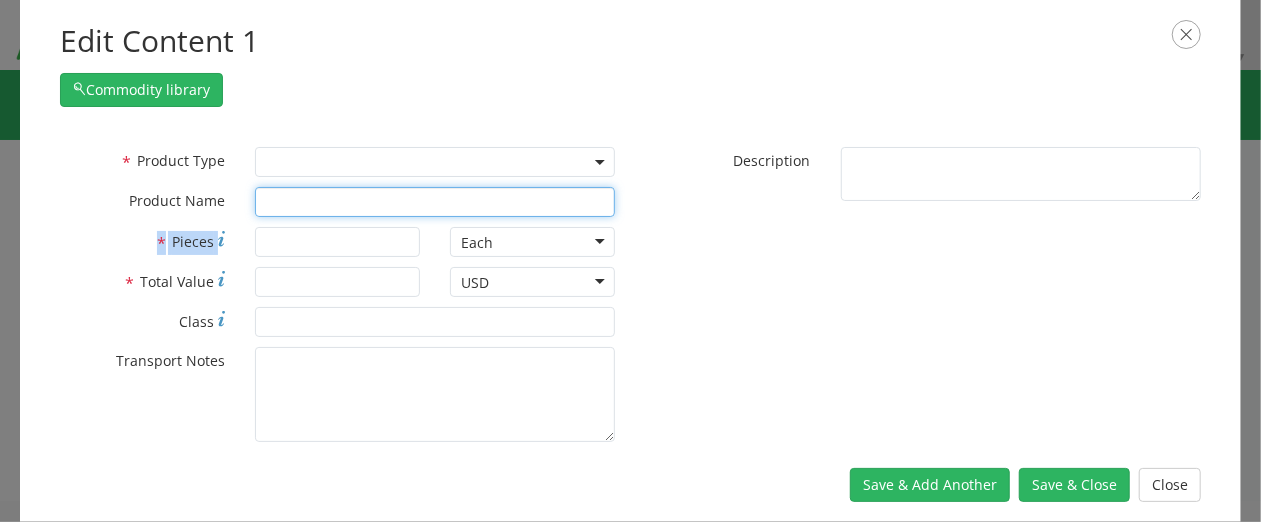 click at bounding box center [435, 202] 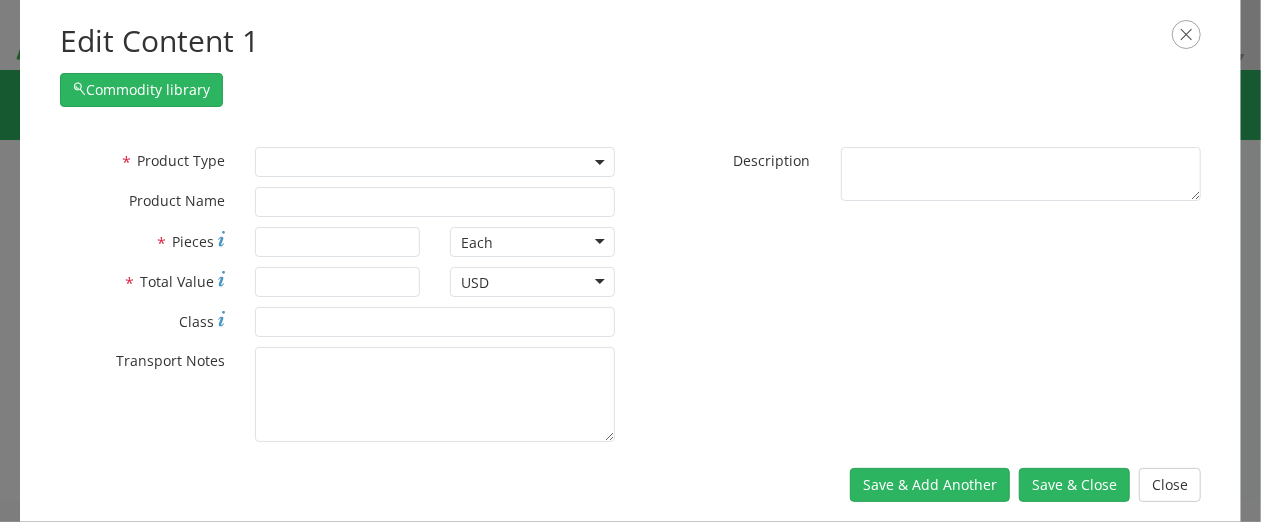 click on "*   Product Type                      Documents General Commodity                                         *   Product Name" at bounding box center [338, 187] 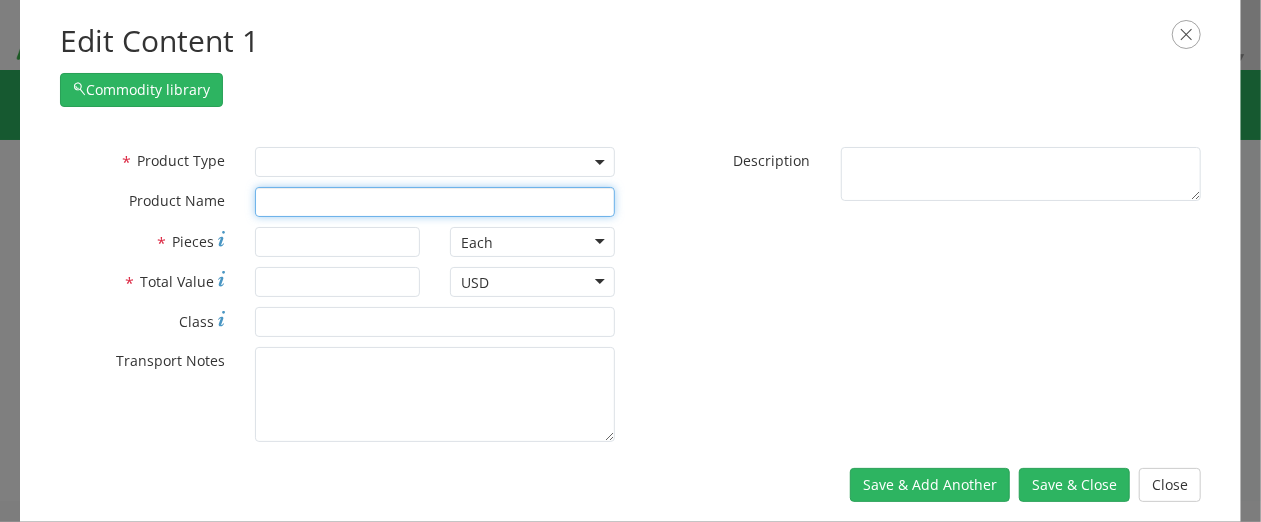 click at bounding box center (435, 202) 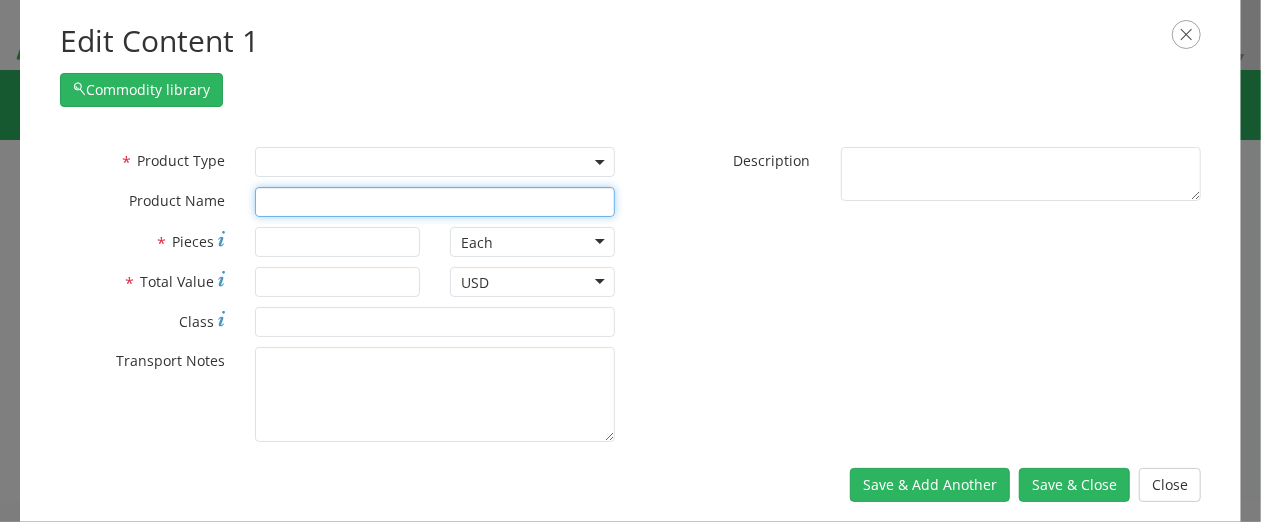 click at bounding box center (435, 202) 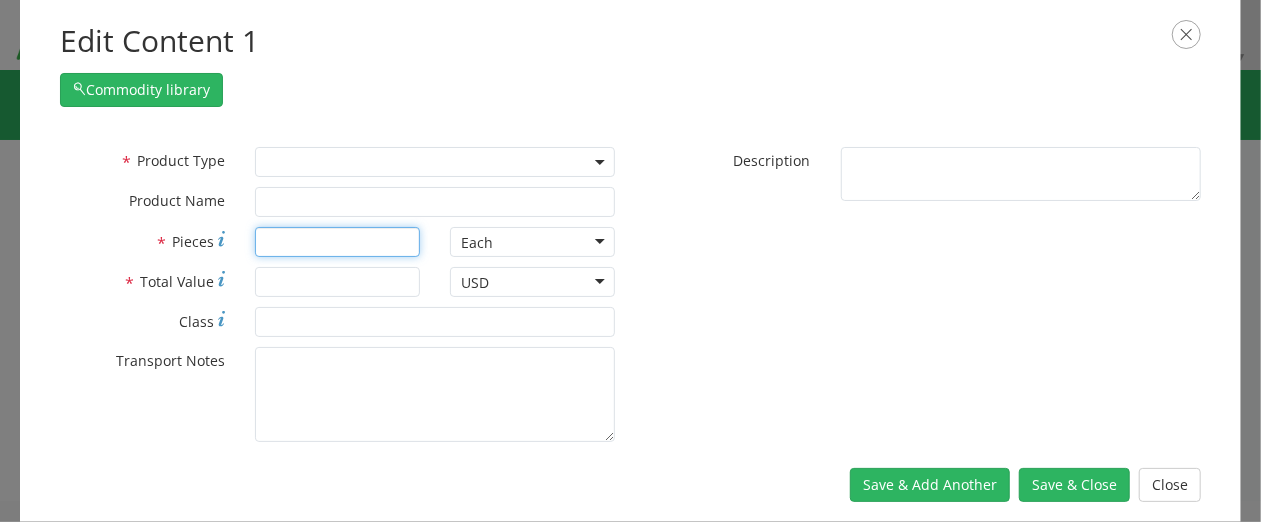 click on "*   Pieces" at bounding box center [337, 242] 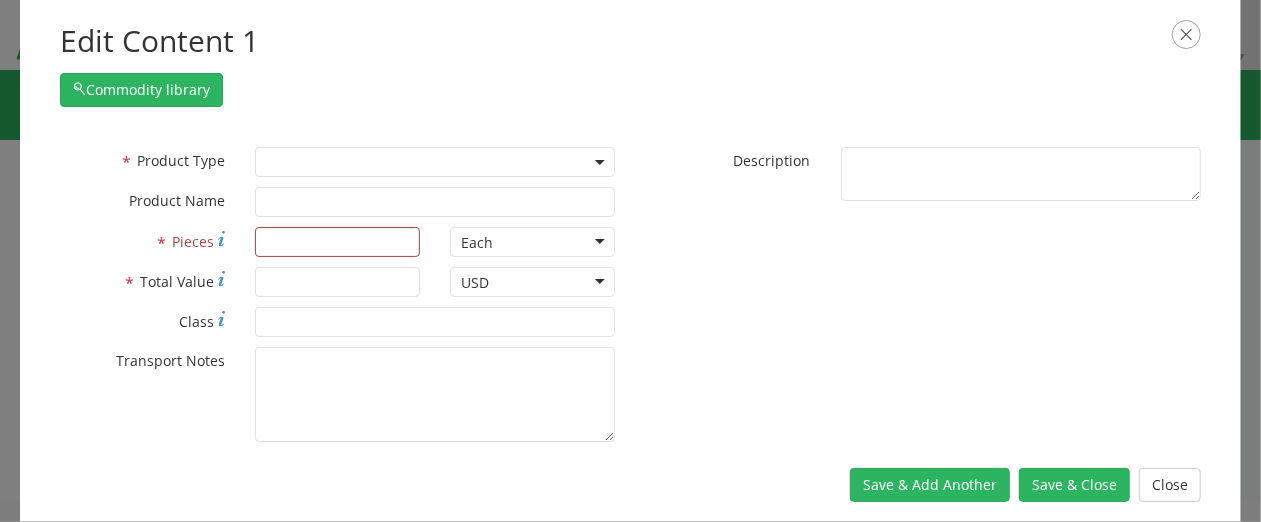 click on "Edit Content 1     Commodity library                          *   Product Type                      Documents General Commodity                                         *   Product Name                                                                    *   Pieces                                                                        Each Each Bag Blister Pack Bottle Capsule Carton Centimeter Cubic centimeter Cubic foot Cubic meter Cubic yard Curies Dozen Drum Each Fluid Ounce US Foot Gallons Gram Hour Inches Kilogram Kilometer Liter Meter Milligram Milliliter Ounce Pack Pound Quart, US liquid Roll Square foot Square inch Square meter Tablet Tonne US ton Vials                                               *   Total Value                                                                        USD USD USD                                             *   Class                                                                *   Transport Notes" at bounding box center [630, 261] 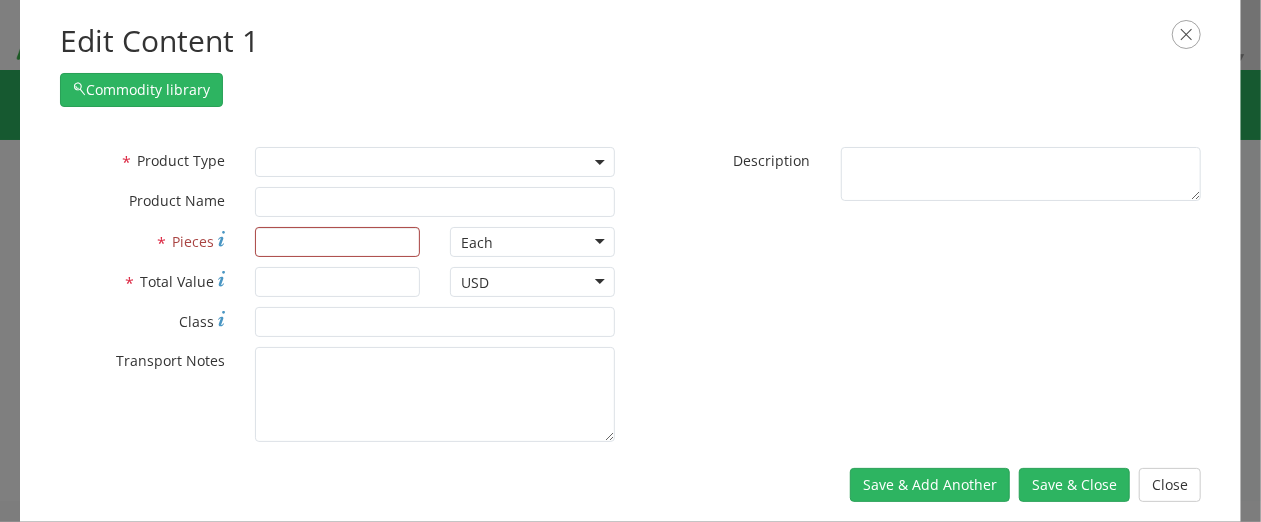 click on "Commodity library" at bounding box center [630, 85] 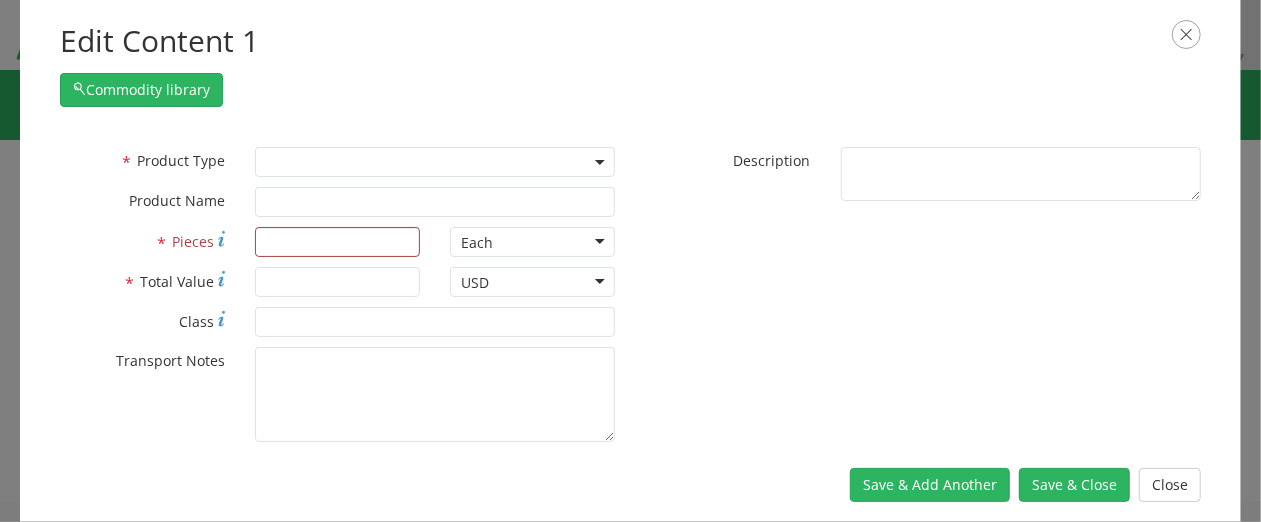 click on "Edit Content 1     Commodity library                          *   Product Type                      Documents General Commodity                                         *   Product Name                                                                    *   Pieces                                                                        Each Each Bag Blister Pack Bottle Capsule Carton Centimeter Cubic centimeter Cubic foot Cubic meter Cubic yard Curies Dozen Drum Each Fluid Ounce US Foot Gallons Gram Hour Inches Kilogram Kilometer Liter Meter Milligram Milliliter Ounce Pack Pound Quart, US liquid Roll Square foot Square inch Square meter Tablet Tonne US ton Vials                                               *   Total Value                                                                        USD USD USD                                             *   Class                                                                *   Transport Notes" at bounding box center (630, 261) 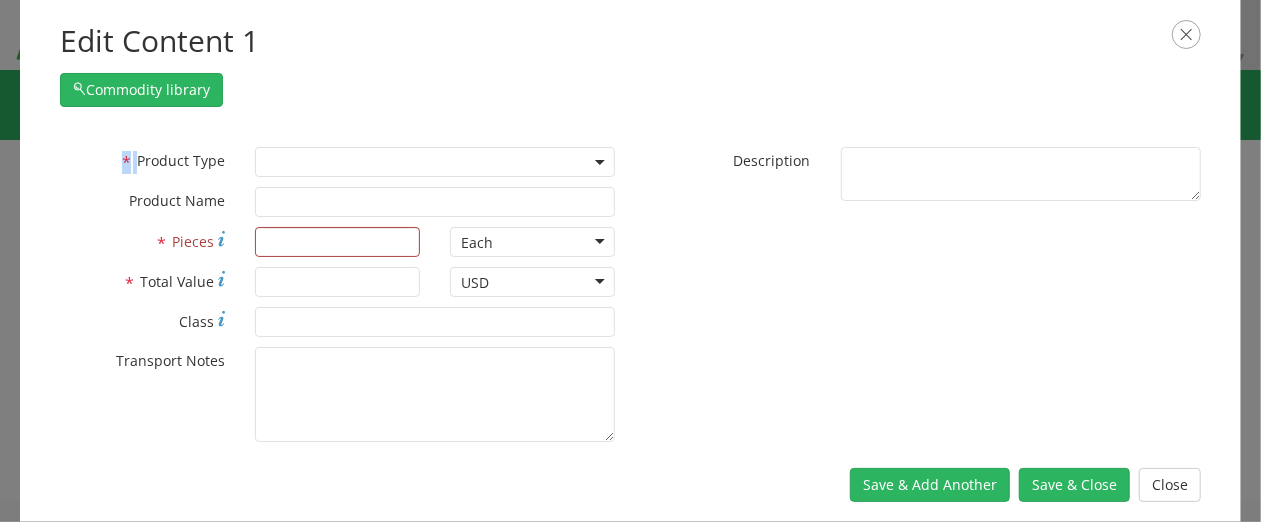 click on "Edit Content 1     Commodity library                          *   Product Type                      Documents General Commodity                                         *   Product Name                                                                    *   Pieces                                                                        Each Each Bag Blister Pack Bottle Capsule Carton Centimeter Cubic centimeter Cubic foot Cubic meter Cubic yard Curies Dozen Drum Each Fluid Ounce US Foot Gallons Gram Hour Inches Kilogram Kilometer Liter Meter Milligram Milliliter Ounce Pack Pound Quart, US liquid Roll Square foot Square inch Square meter Tablet Tonne US ton Vials                                               *   Total Value                                                                        USD USD USD                                             *   Class                                                                *   Transport Notes" at bounding box center (630, 261) 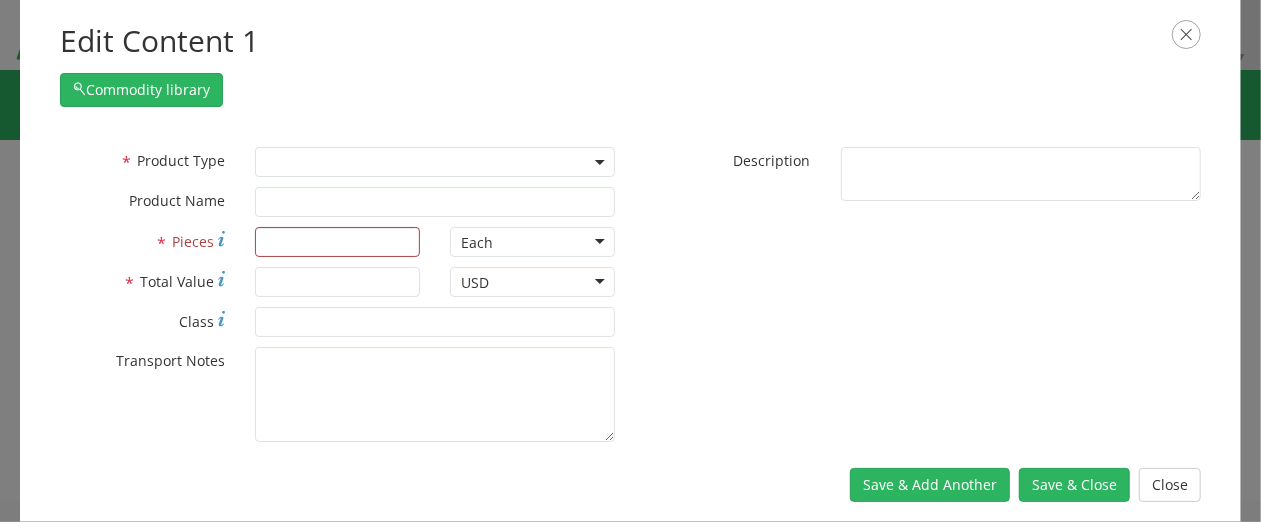 click on "Save & Add Another     Save & Close    Close" at bounding box center [630, 485] 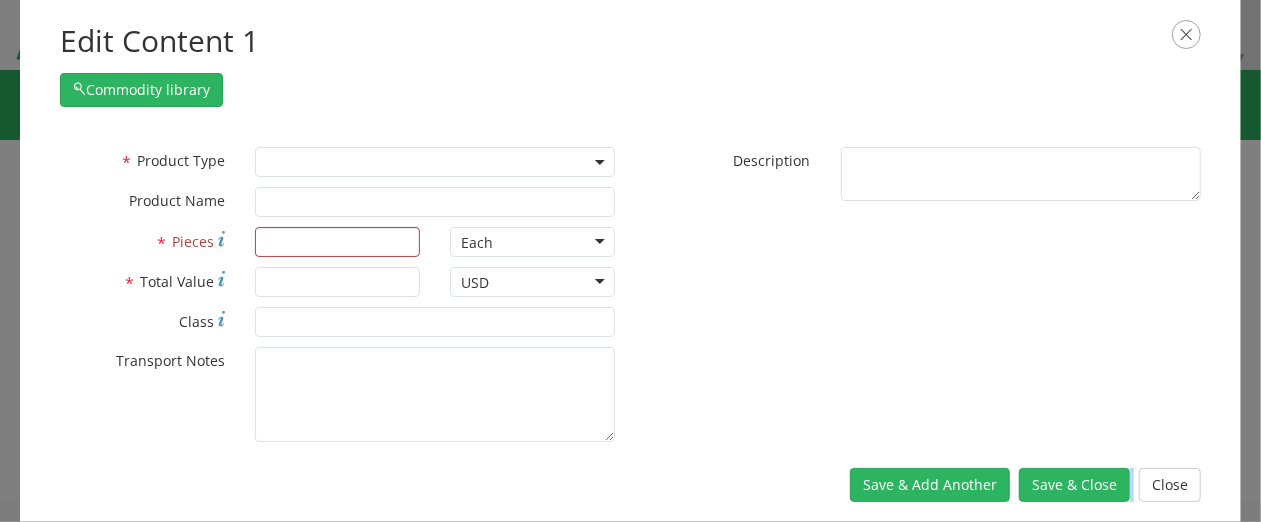 click on "Save & Add Another     Save & Close    Close" at bounding box center [630, 485] 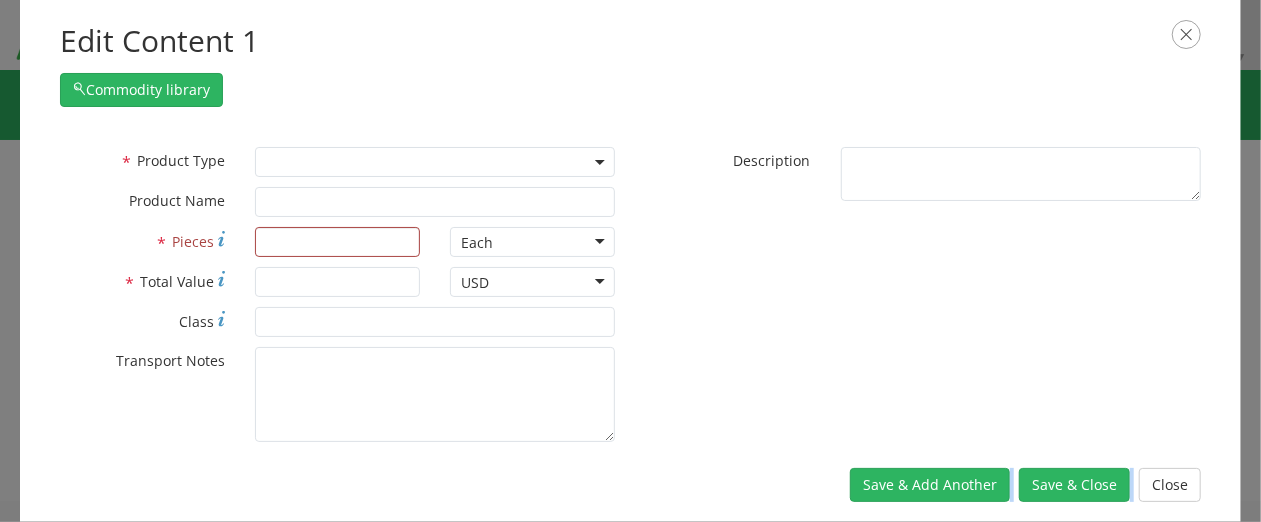 click on "Save & Add Another     Save & Close    Close" at bounding box center (630, 485) 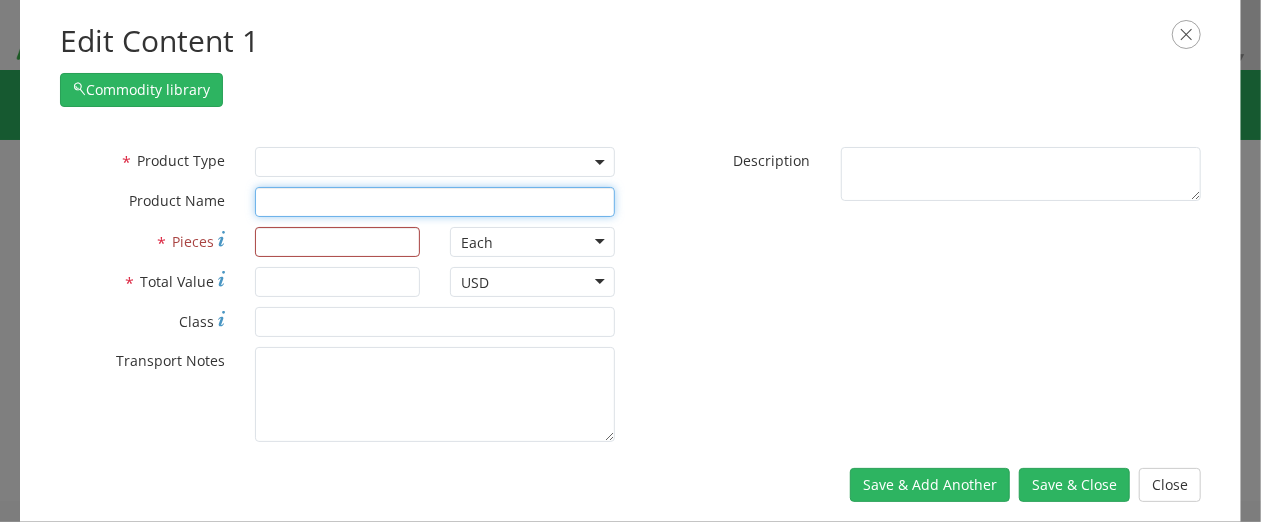 click at bounding box center [435, 202] 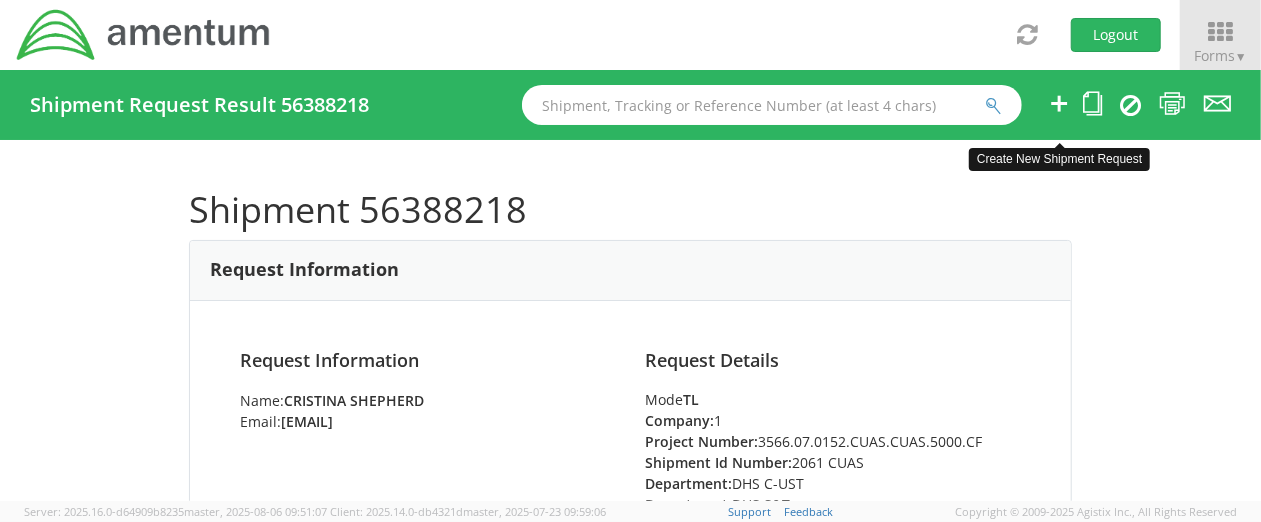 click at bounding box center [1059, 105] 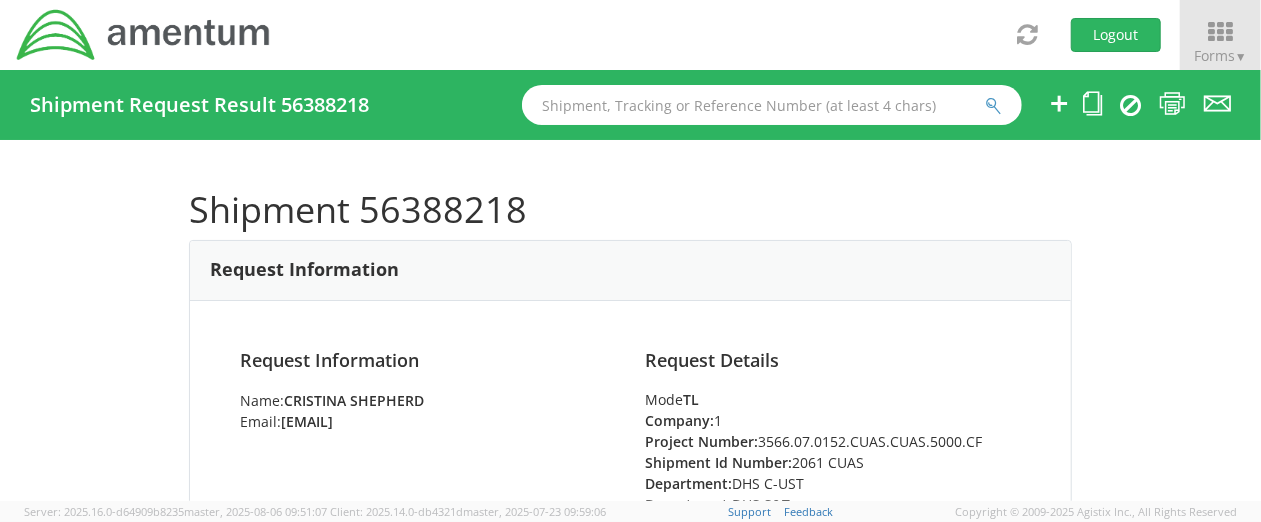 click at bounding box center (1059, 105) 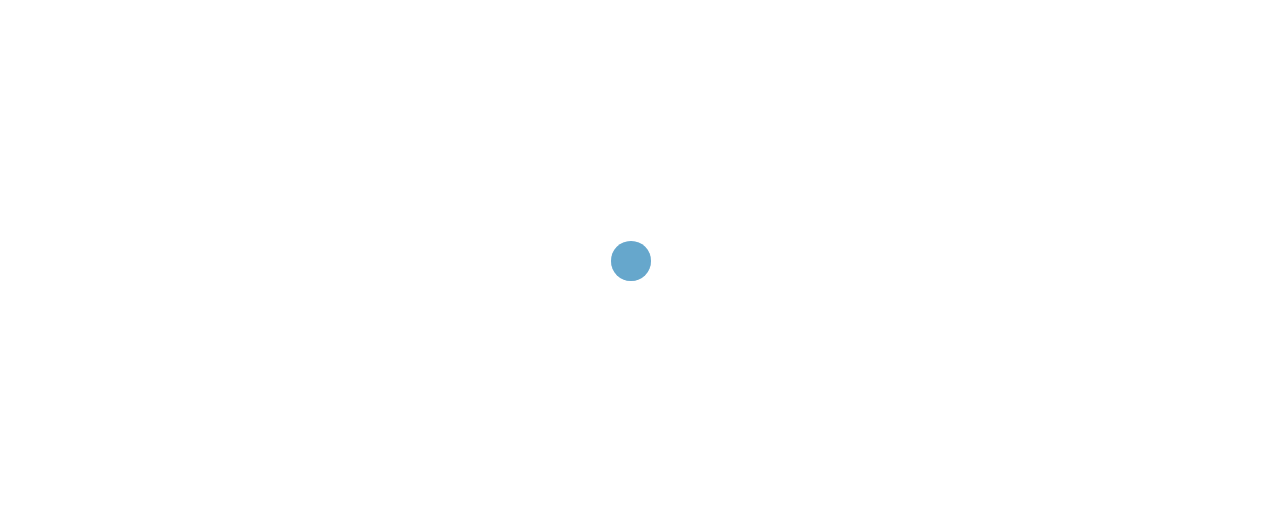 scroll, scrollTop: 0, scrollLeft: 0, axis: both 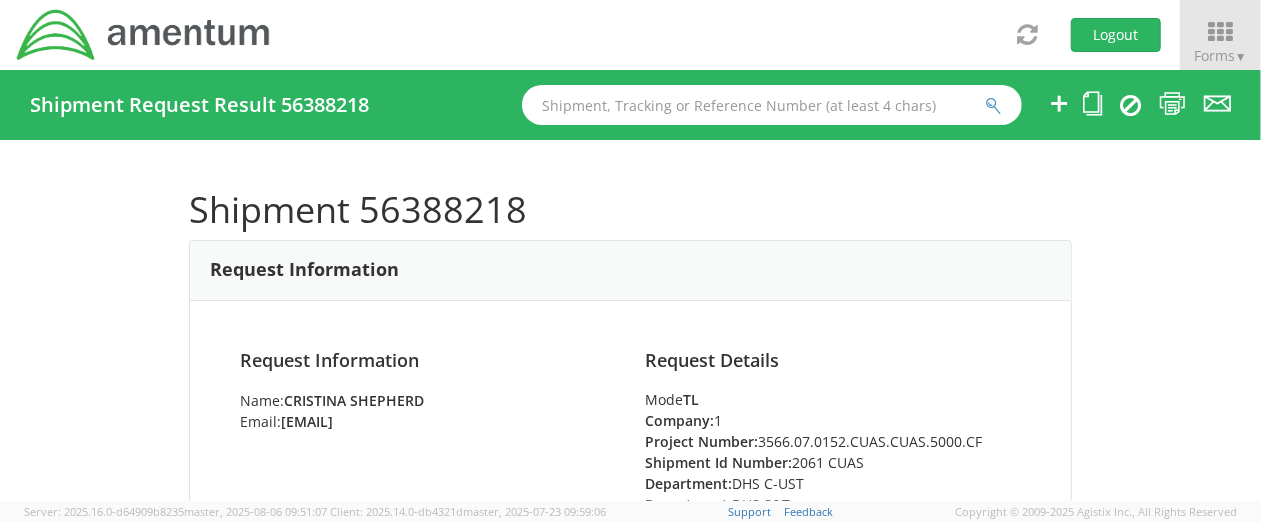 click on "Shipment 56388218           Request Information                Request Information     Name:  [FIRST] [LAST]       Email:  [EMAIL]             Request Details   Mode  TL     Company:  1   Project Number:  3566.07.0152.CUAS.CUAS.5000.CF Shipment Id Number:  2061 CUAS Department:  DHS C-UST Department:  DHS S&T               Reason for Request   Shipment of trailer to Summit Point [STATE]           Shipment Notification   [EMAIL]   Please contact [NAME] for any delivery issues:
[PHONE]                     Carrier Information                                  Billing Information              Bill Shipment To:  Third Party Account       Bill Taxes To:  Sender/Shipper                                 Shipping Information            From         US Customs & Border Patrol   [FIRST] [LAST]   [NUMBER] [STREET]     [CITY]   [STATE]   [POSTAL CODE]   [PHONE]   [EMAIL]             To         Amentum/DHS S&T   Attn: [NAME]         [STATE]" at bounding box center [630, 320] 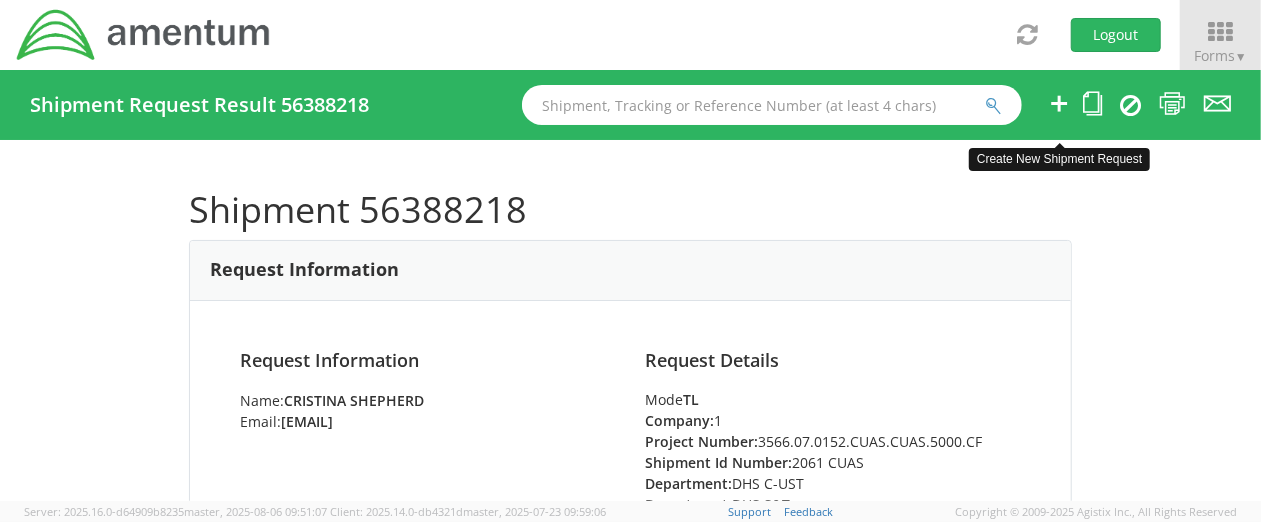 click at bounding box center [1059, 105] 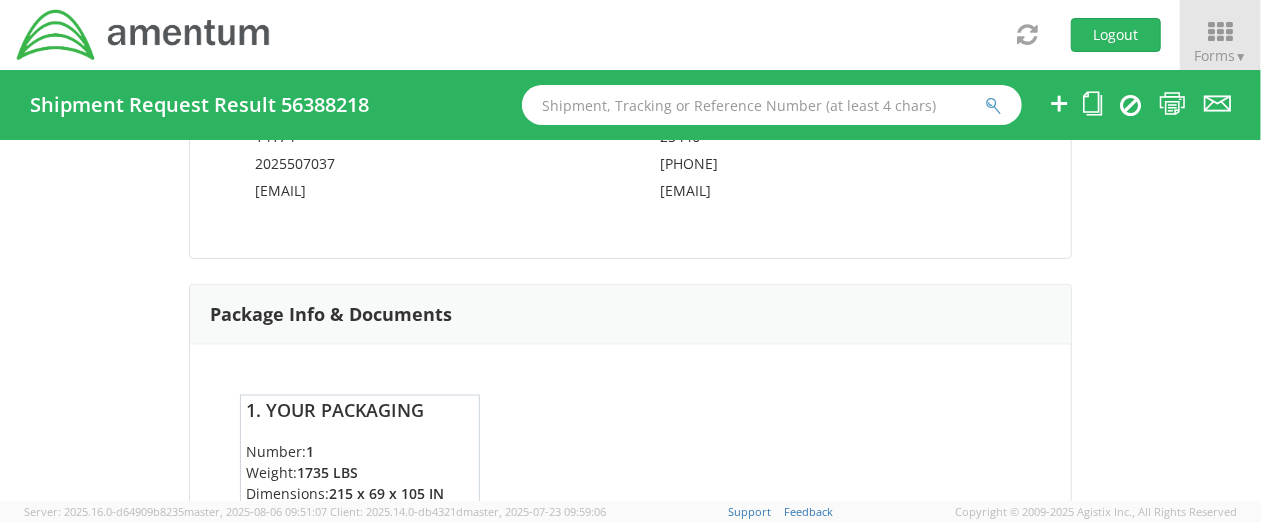 scroll, scrollTop: 1624, scrollLeft: 0, axis: vertical 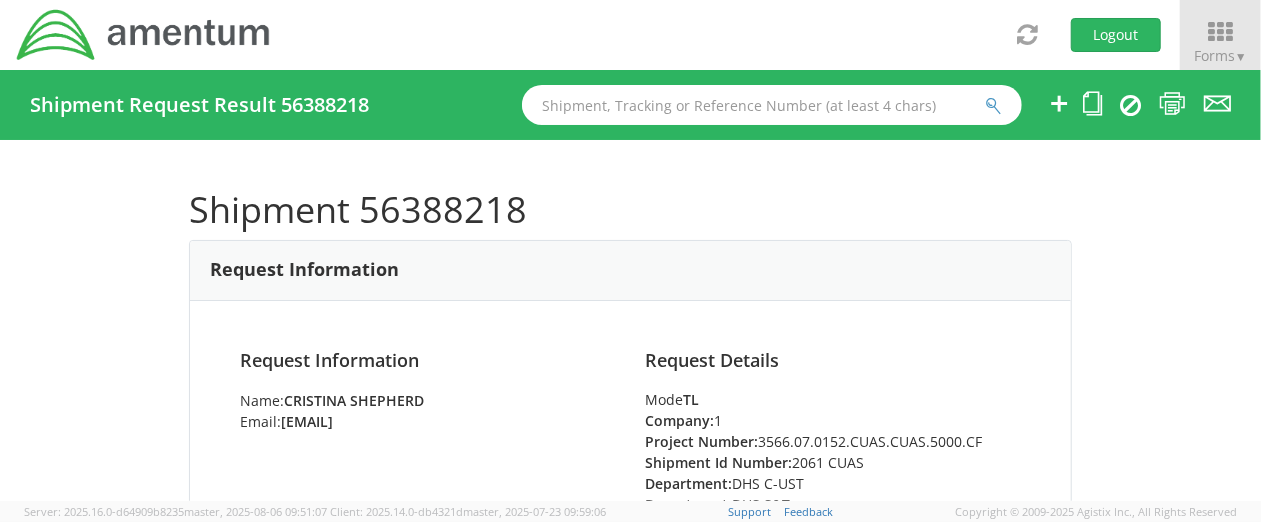 click on "Shipment 56388218           Request Information                Request Information     Name:  Cristina Shepherd       Email:  cristina.shepherd@amentum.com             Request Details   Mode  TL     Company:  1   Project Number:  3566.07.0152.CUAS.CUAS.5000.CF Shipment Id Number:  2061 CUAS Department:  DHS C-UST Department:  DHS S&T               Reason for Request   Shipment of trailer to Summit Point WV           Shipment Notification   cristina.shepherd@amentum.com   Please contact Cullen Koons for any delivery issues:
540-313-0335                     Carrier Information                                  Billing Information              Bill Shipment To:  Third Party Account       Bill Taxes To:  Sender/Shipper                                 Shipping Information            From         US Customs & Border Patrol   Dennis Burke   720 Creek Ln     Youngstown   NY   United States   14174   2025507037   dennis.burke@amentum.com             To         Amentum/DHS S&T   Attn: Cullen Koons         WV" at bounding box center (630, 320) 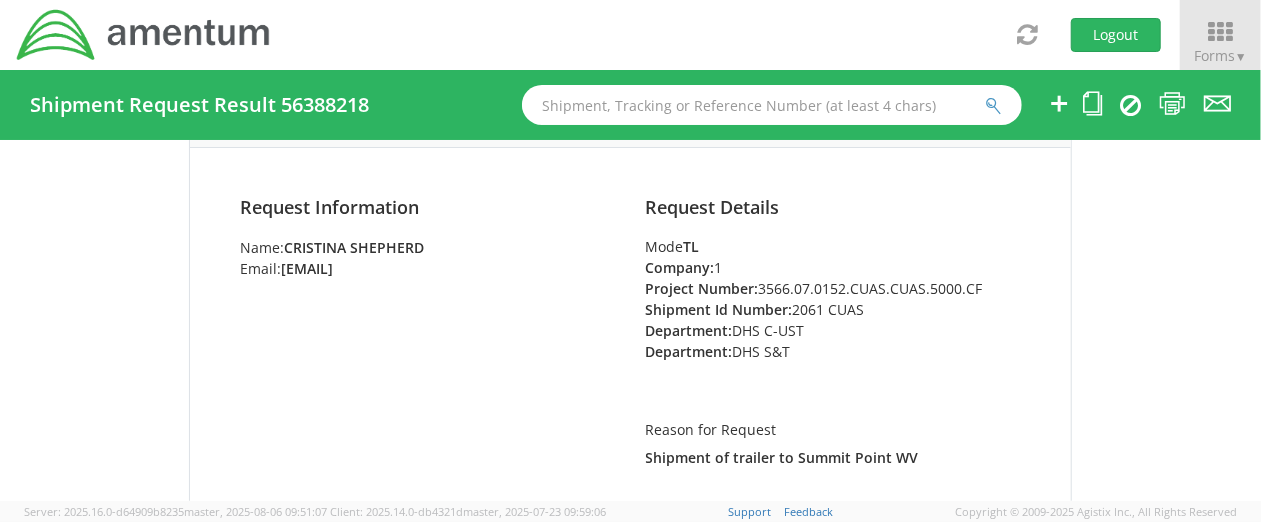 scroll, scrollTop: 0, scrollLeft: 0, axis: both 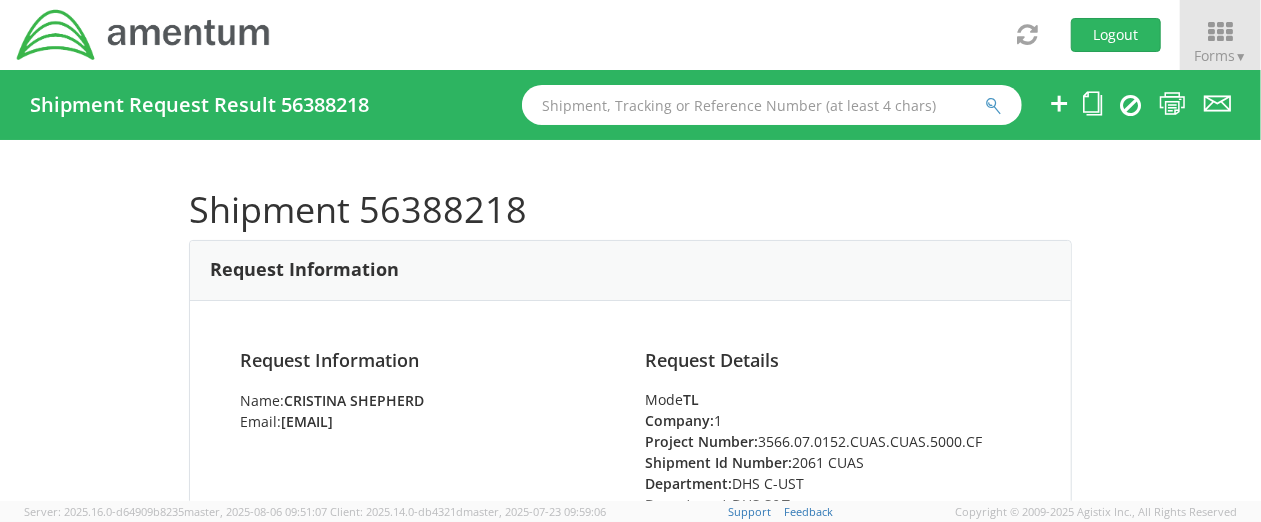 click on "Shipment 56388218           Request Information                Request Information     Name:  Cristina Shepherd       Email:  cristina.shepherd@amentum.com             Request Details   Mode  TL     Company:  1   Project Number:  3566.07.0152.CUAS.CUAS.5000.CF Shipment Id Number:  2061 CUAS Department:  DHS C-UST Department:  DHS S&T               Reason for Request   Shipment of trailer to Summit Point WV           Shipment Notification   cristina.shepherd@amentum.com   Please contact Cullen Koons for any delivery issues:
540-313-0335                     Carrier Information                                  Billing Information              Bill Shipment To:  Third Party Account       Bill Taxes To:  Sender/Shipper                                 Shipping Information            From         US Customs & Border Patrol   Dennis Burke   720 Creek Ln     Youngstown   NY   United States   14174   2025507037   dennis.burke@amentum.com             To         Amentum/DHS S&T   Attn: Cullen Koons         WV" at bounding box center (630, 320) 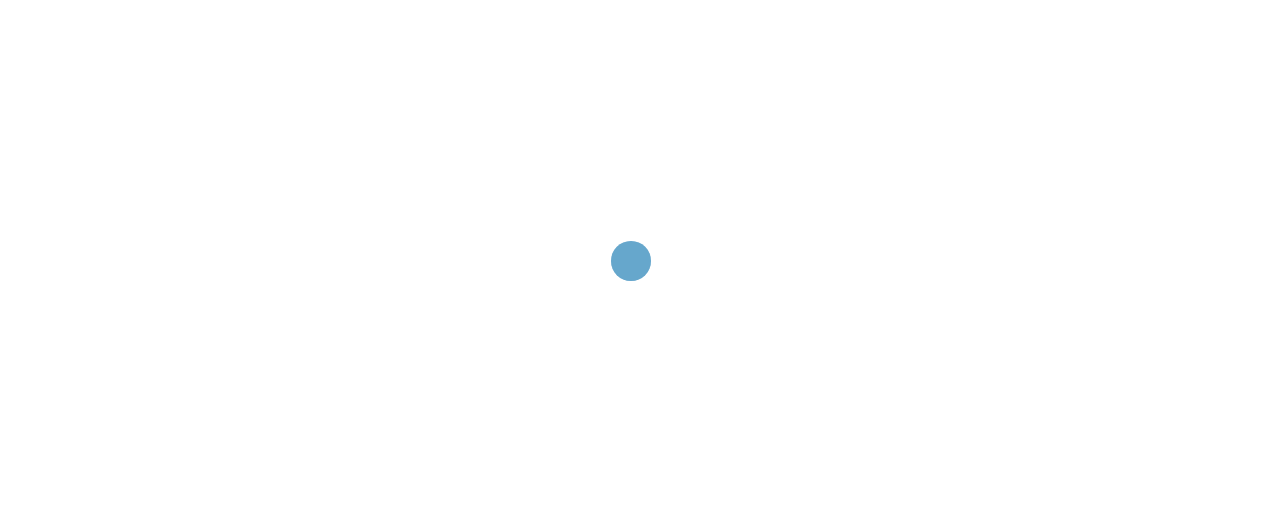 scroll, scrollTop: 0, scrollLeft: 0, axis: both 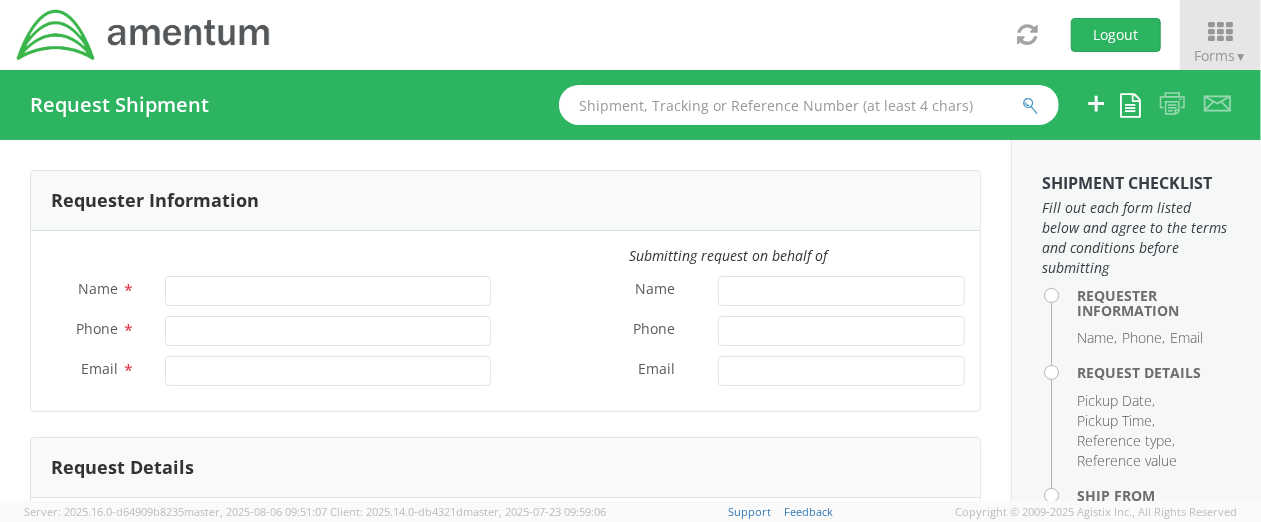 type on "Cristina Shepherd" 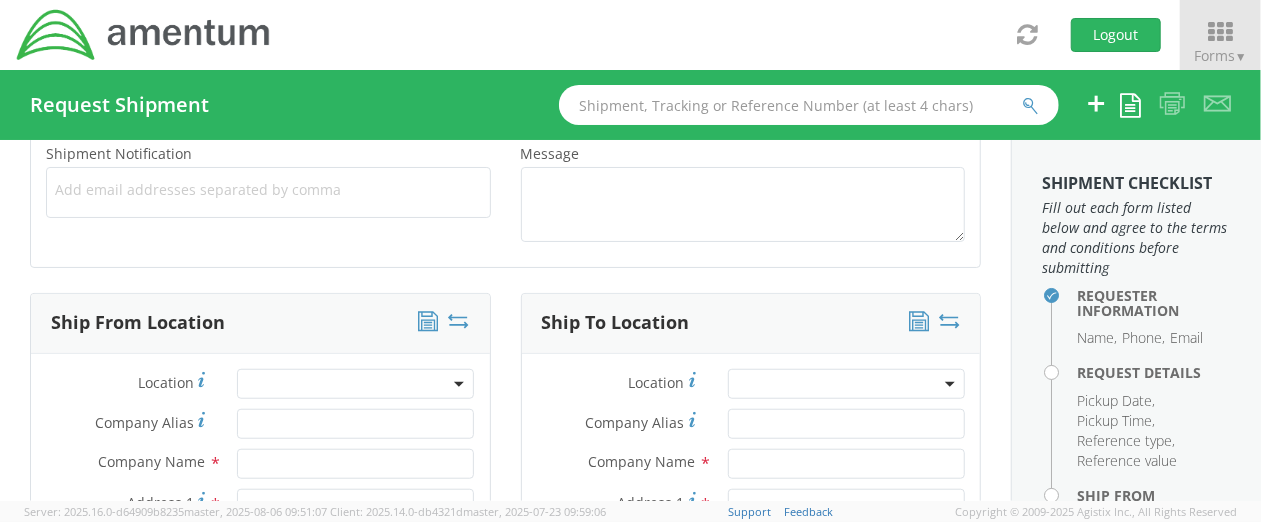 select on "[NUMBER]" 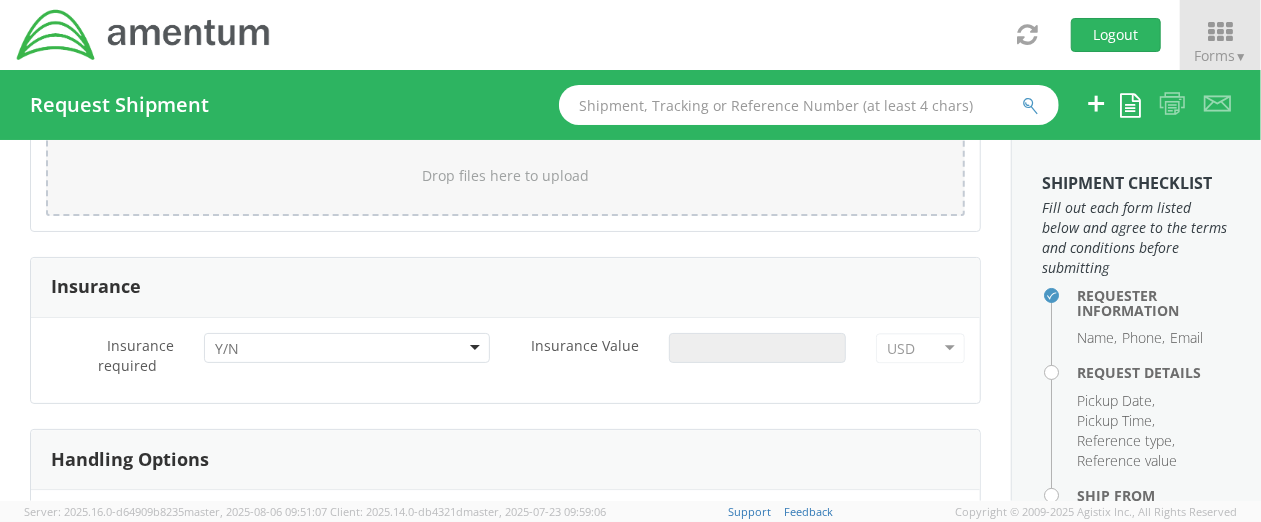 scroll, scrollTop: 2388, scrollLeft: 0, axis: vertical 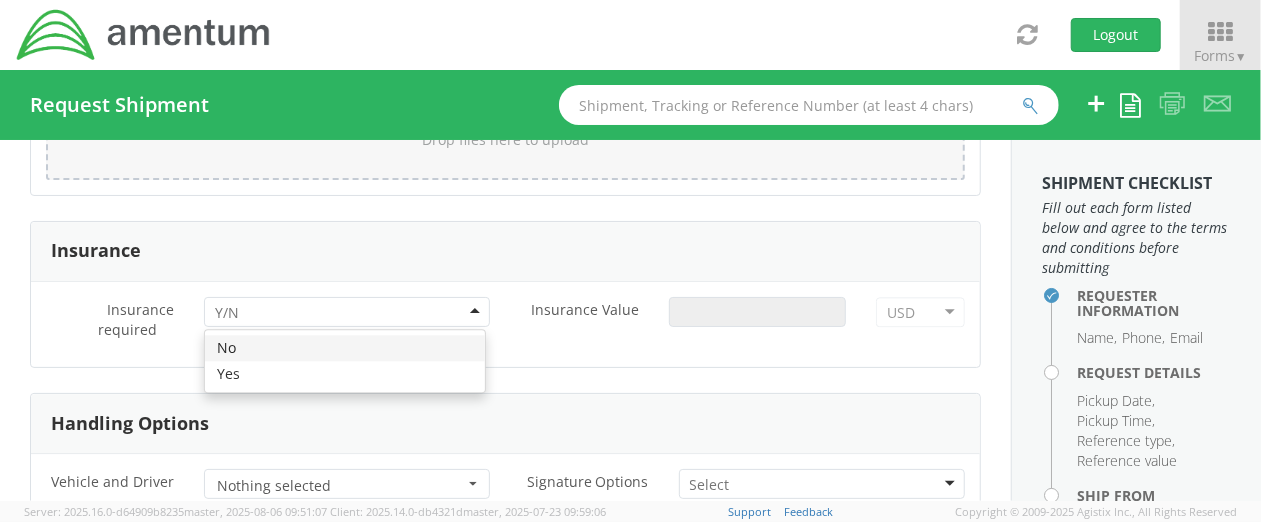 click at bounding box center [347, 312] 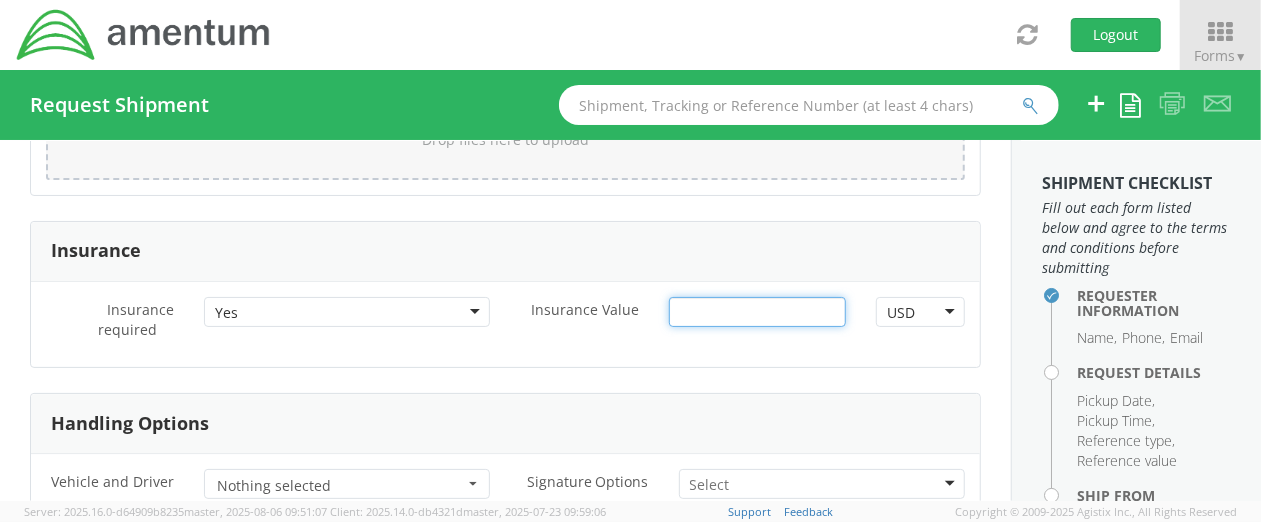 click on "Insurance Value        *" at bounding box center [758, 312] 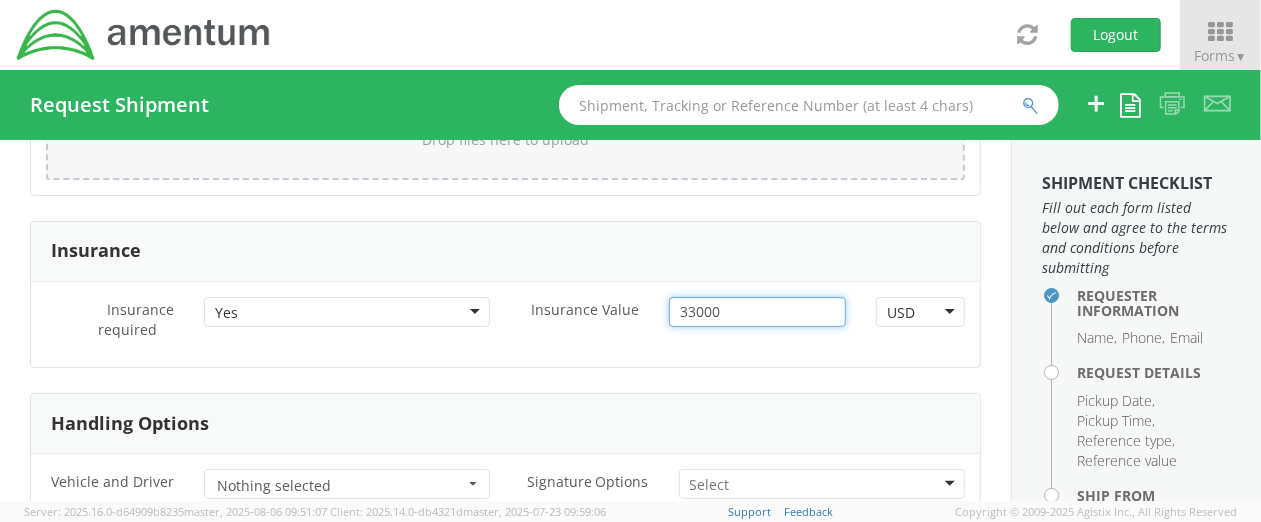 type on "33000" 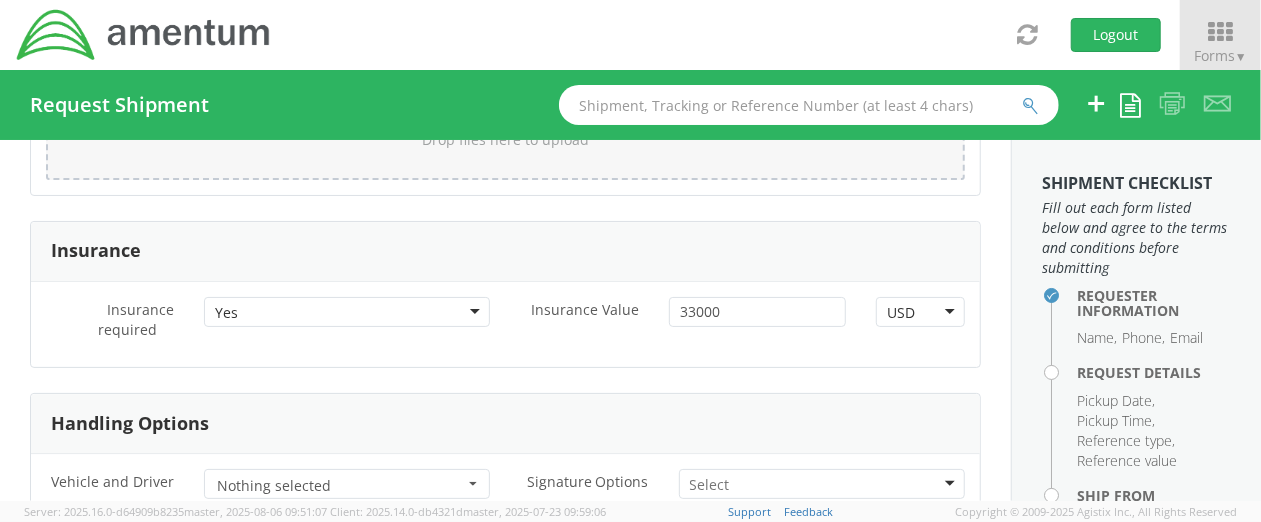 click on "Insurance Value        *       33000" at bounding box center (684, 325) 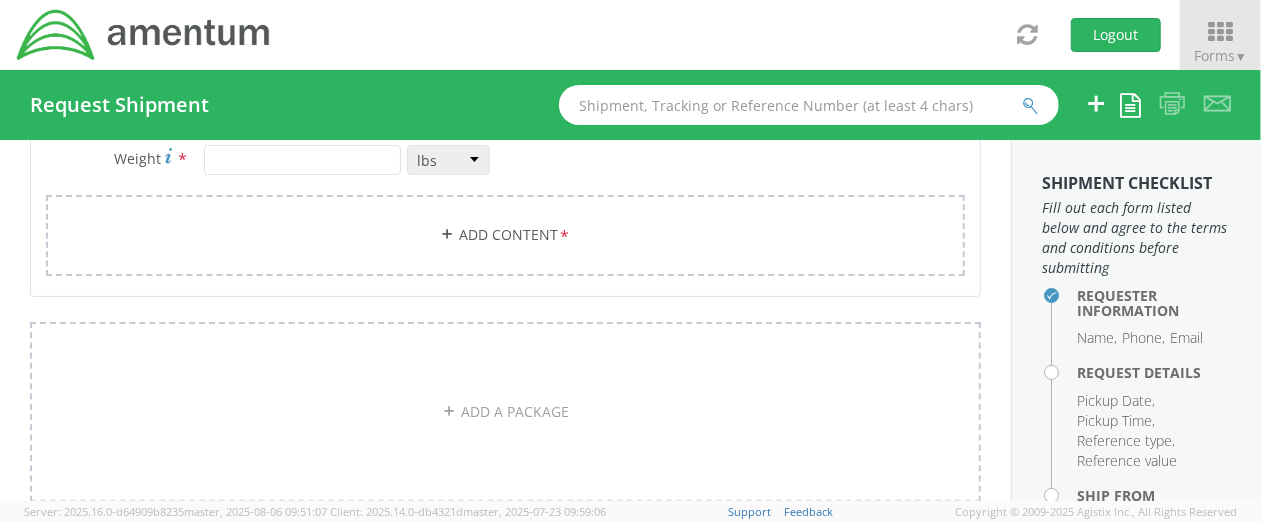 scroll, scrollTop: 1818, scrollLeft: 0, axis: vertical 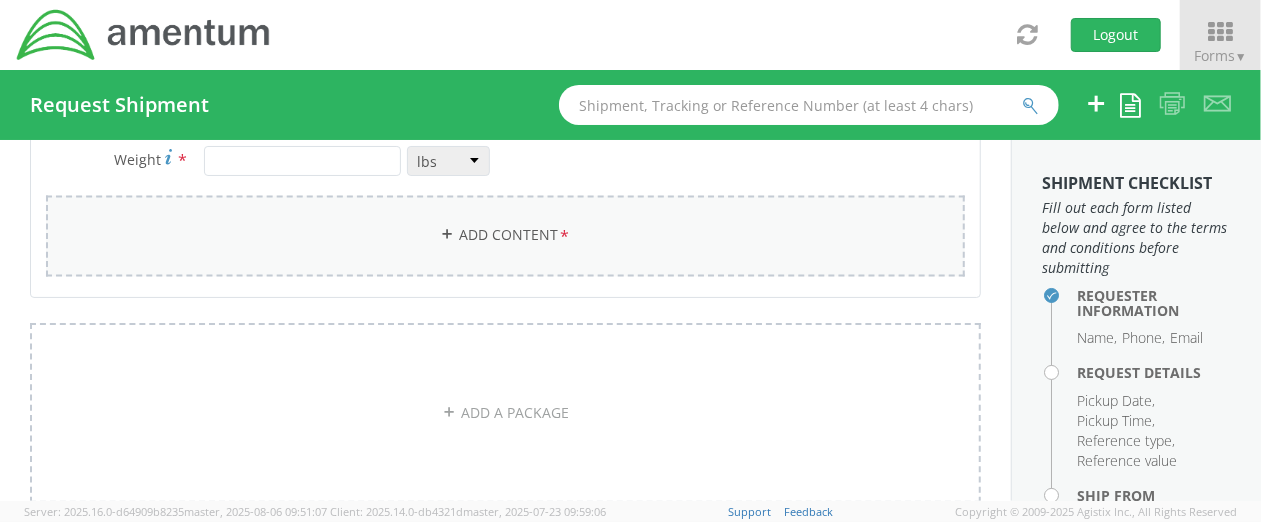 click on "Add Content  *" at bounding box center (505, 236) 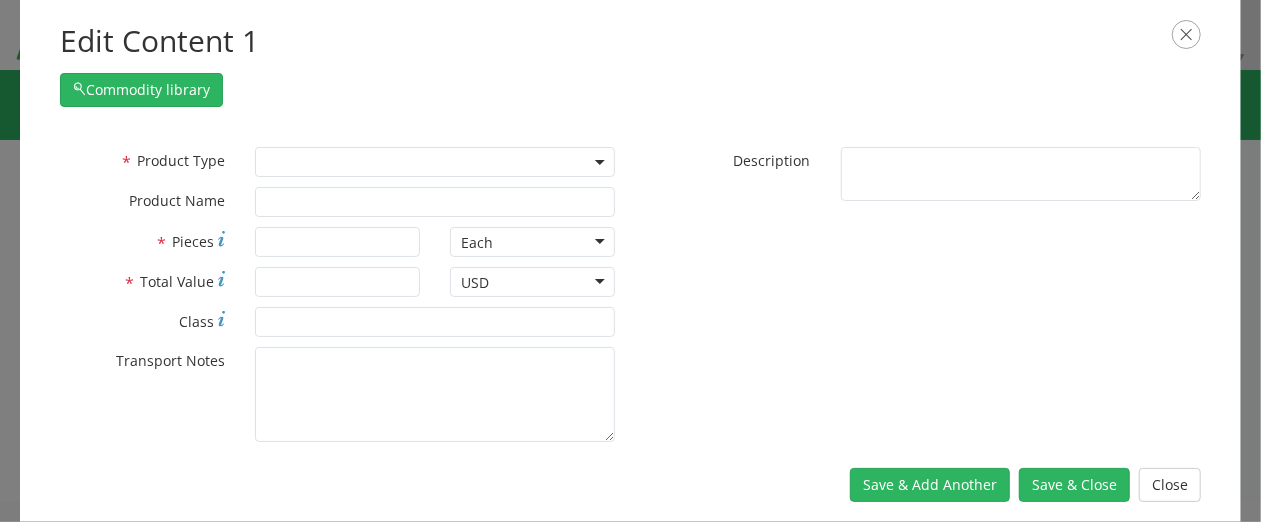 scroll, scrollTop: 106, scrollLeft: 0, axis: vertical 